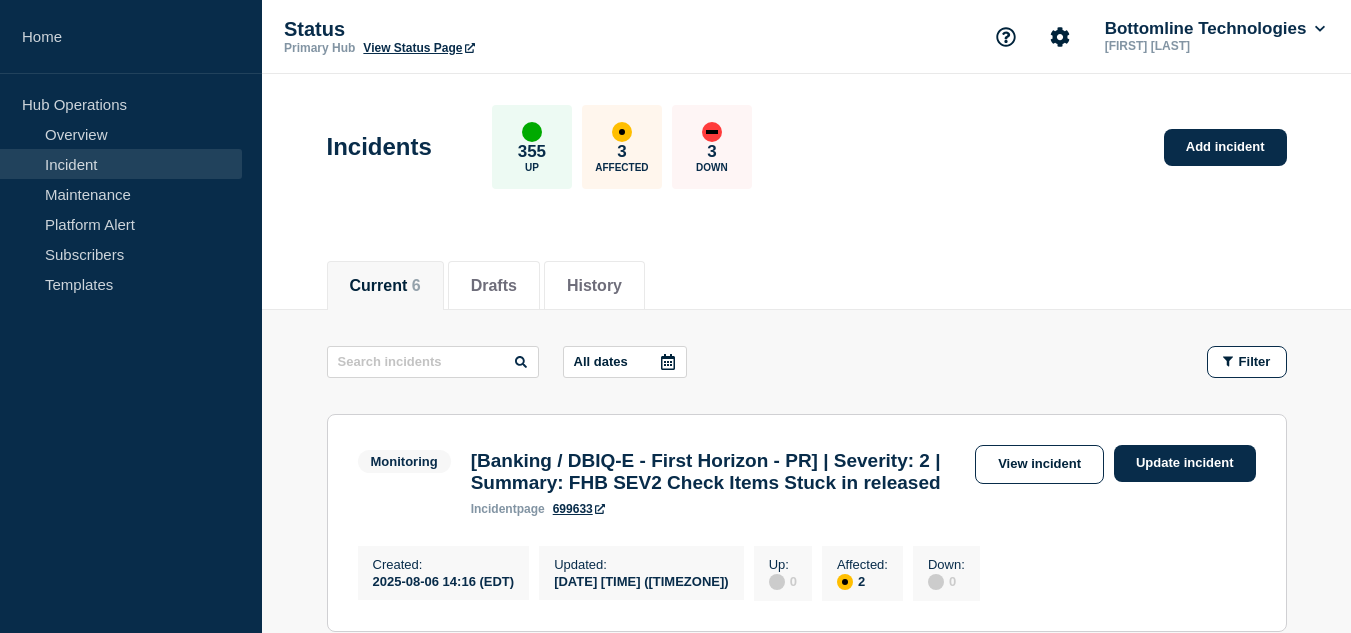 scroll, scrollTop: 0, scrollLeft: 0, axis: both 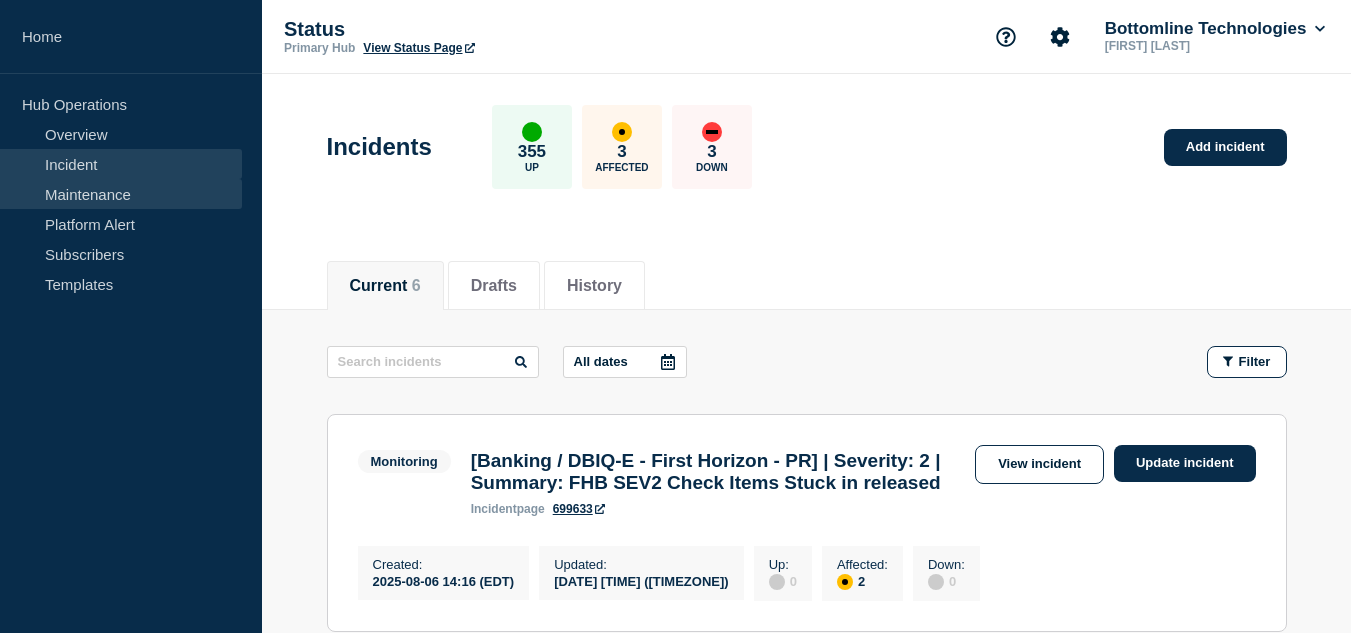 click on "Maintenance" at bounding box center (121, 194) 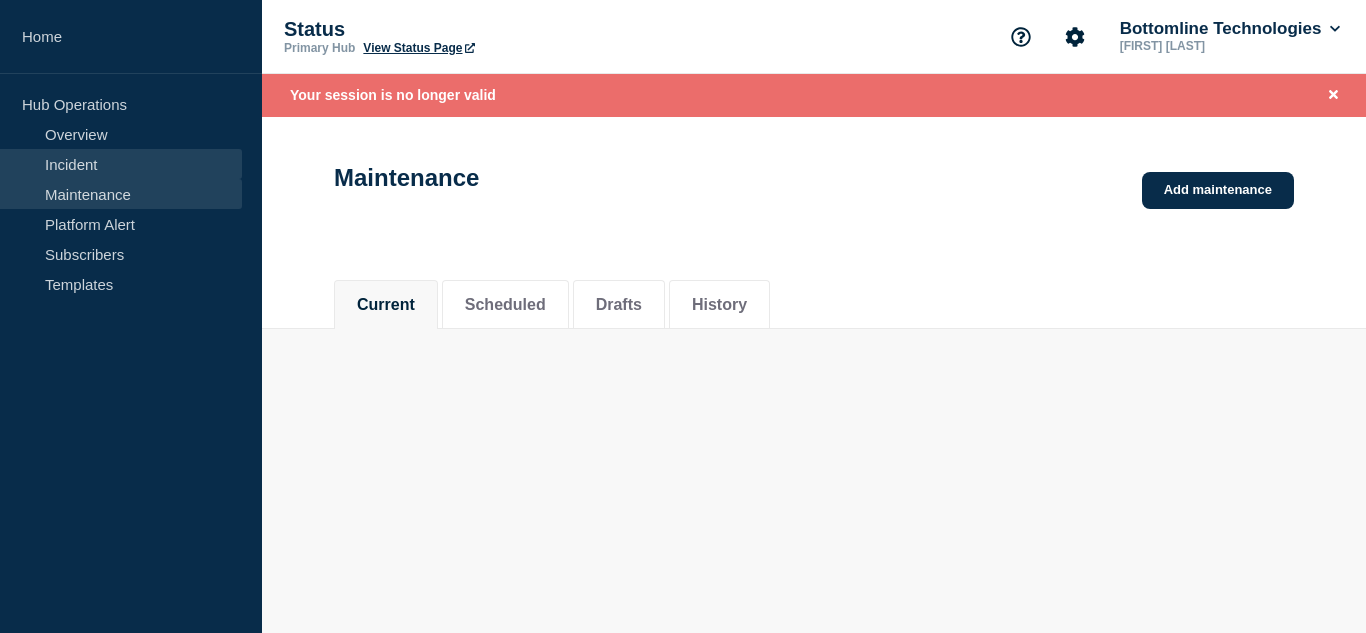 click on "Incident" at bounding box center [121, 164] 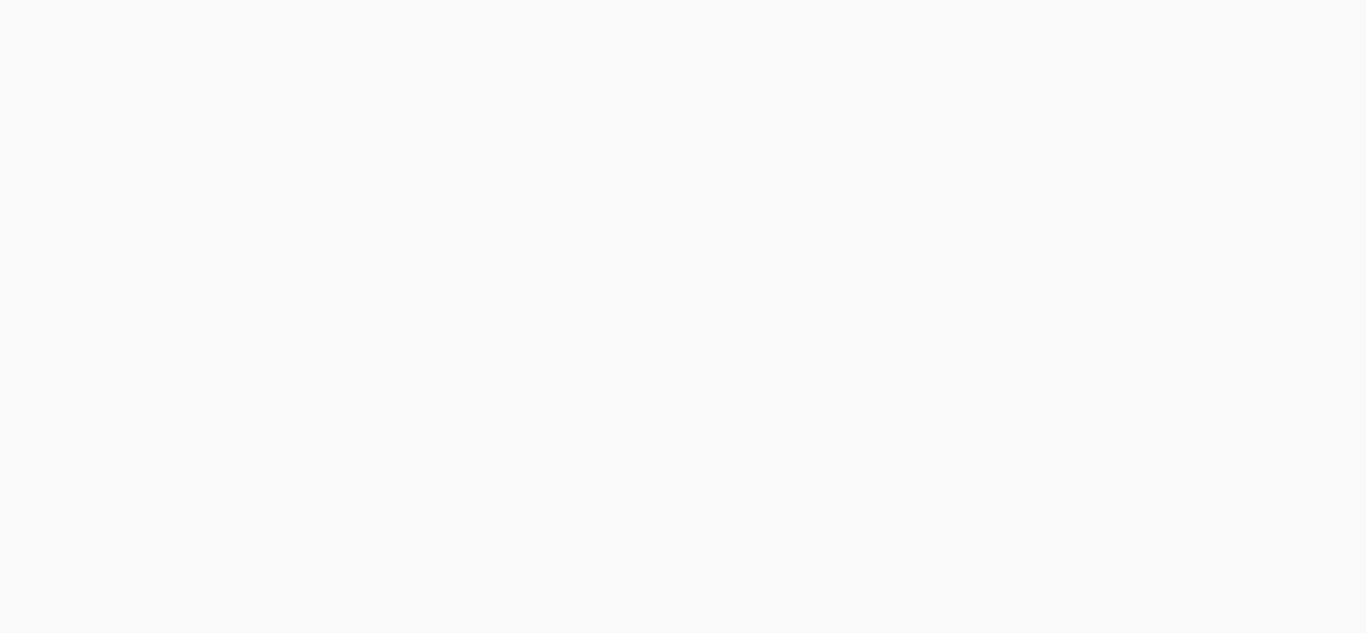 scroll, scrollTop: 0, scrollLeft: 0, axis: both 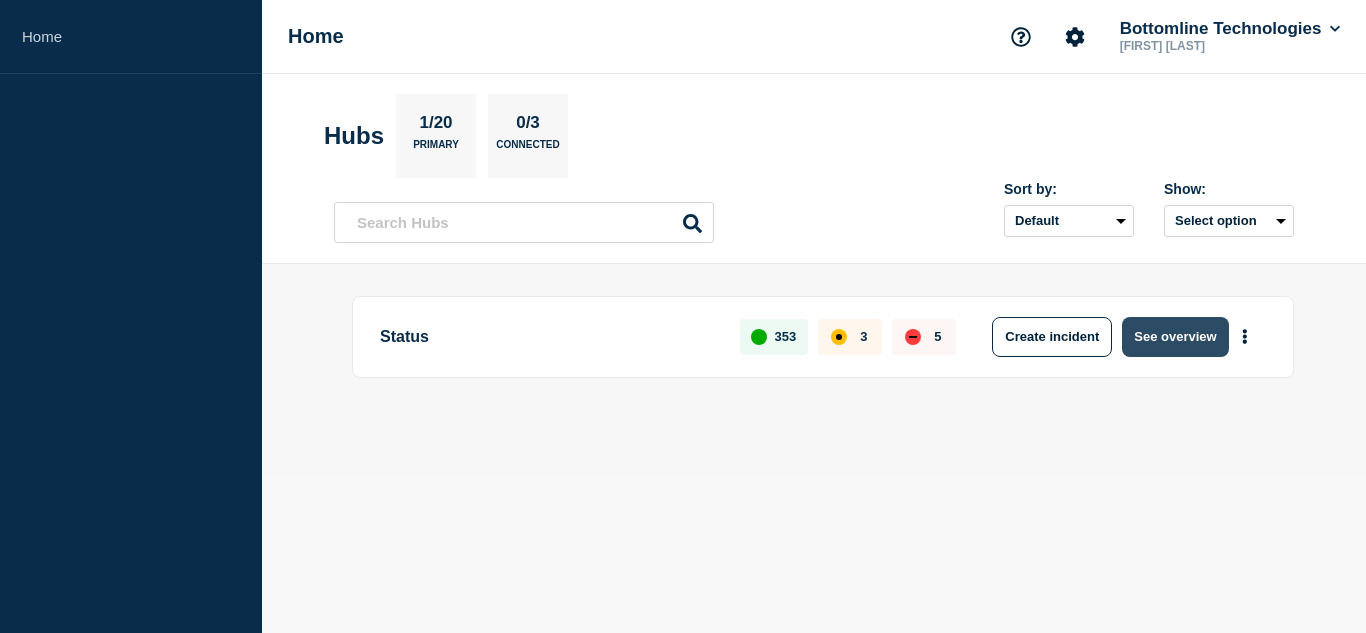 click on "See overview" at bounding box center [1175, 337] 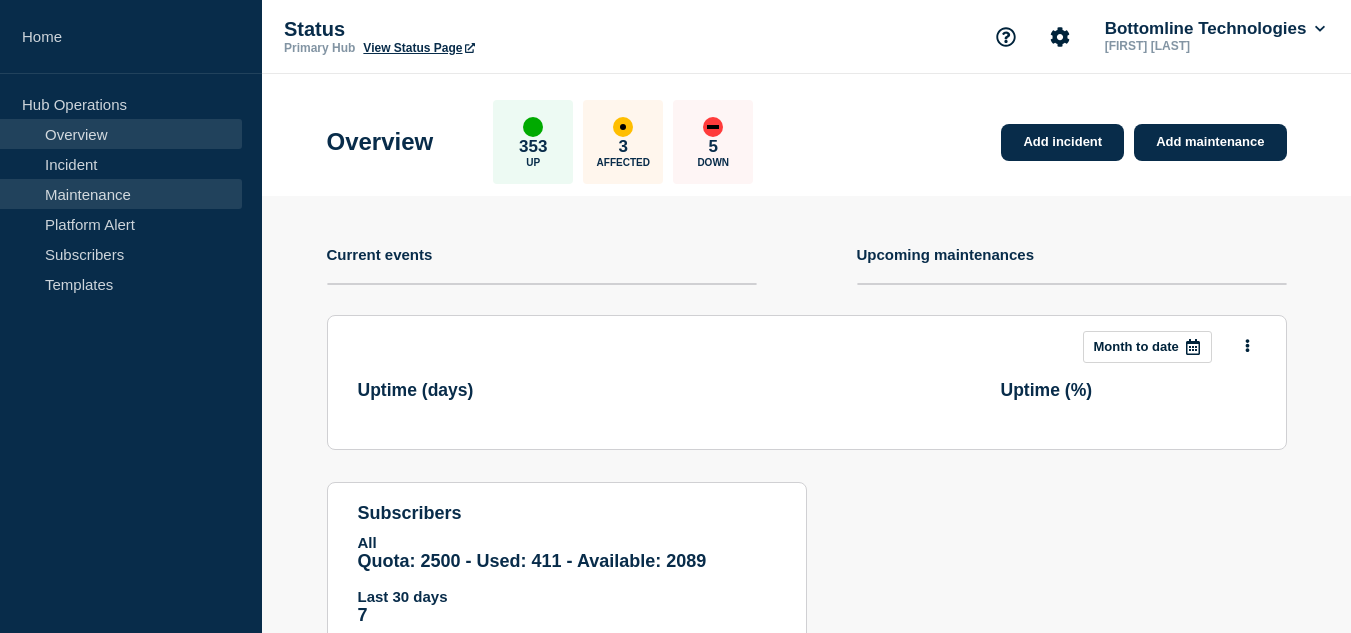 click on "Maintenance" at bounding box center (121, 194) 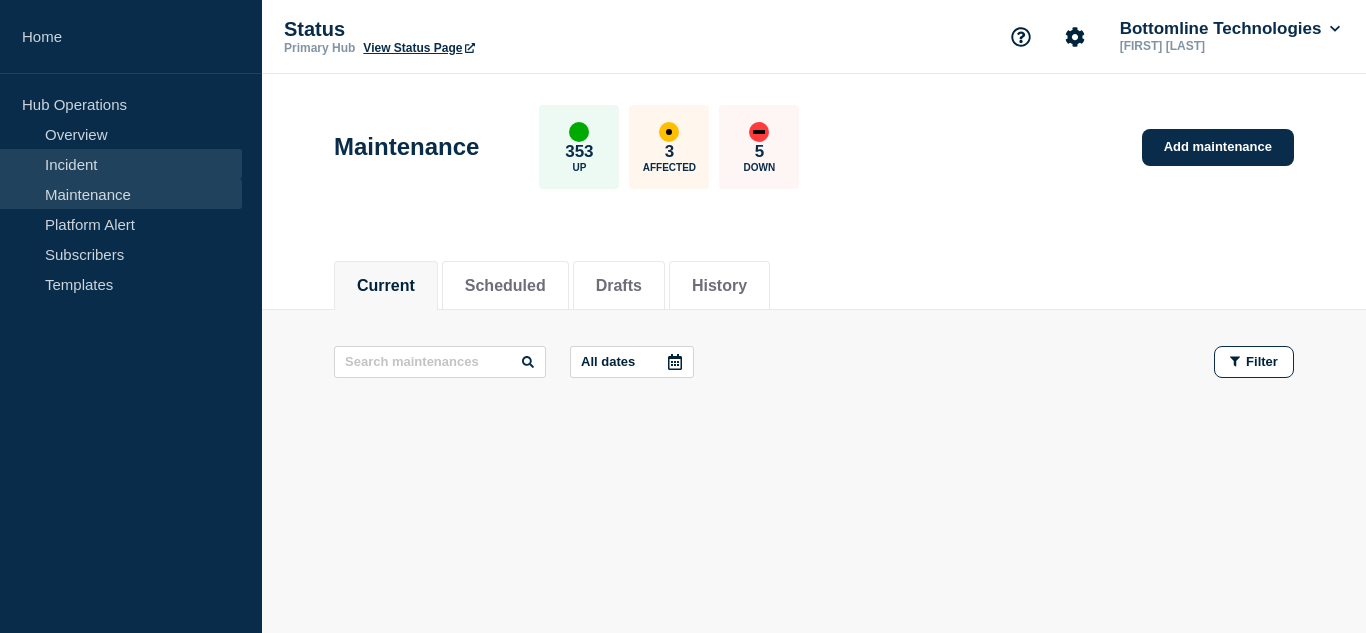 click on "Incident" at bounding box center [121, 164] 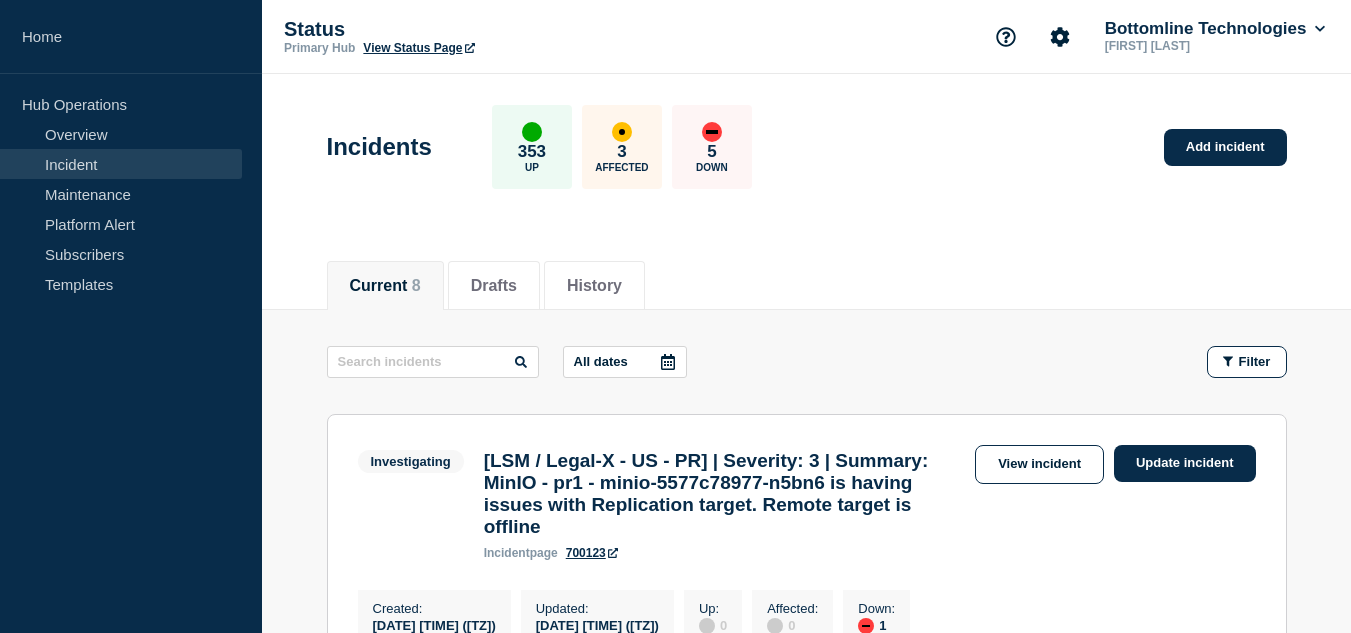 scroll, scrollTop: 100, scrollLeft: 0, axis: vertical 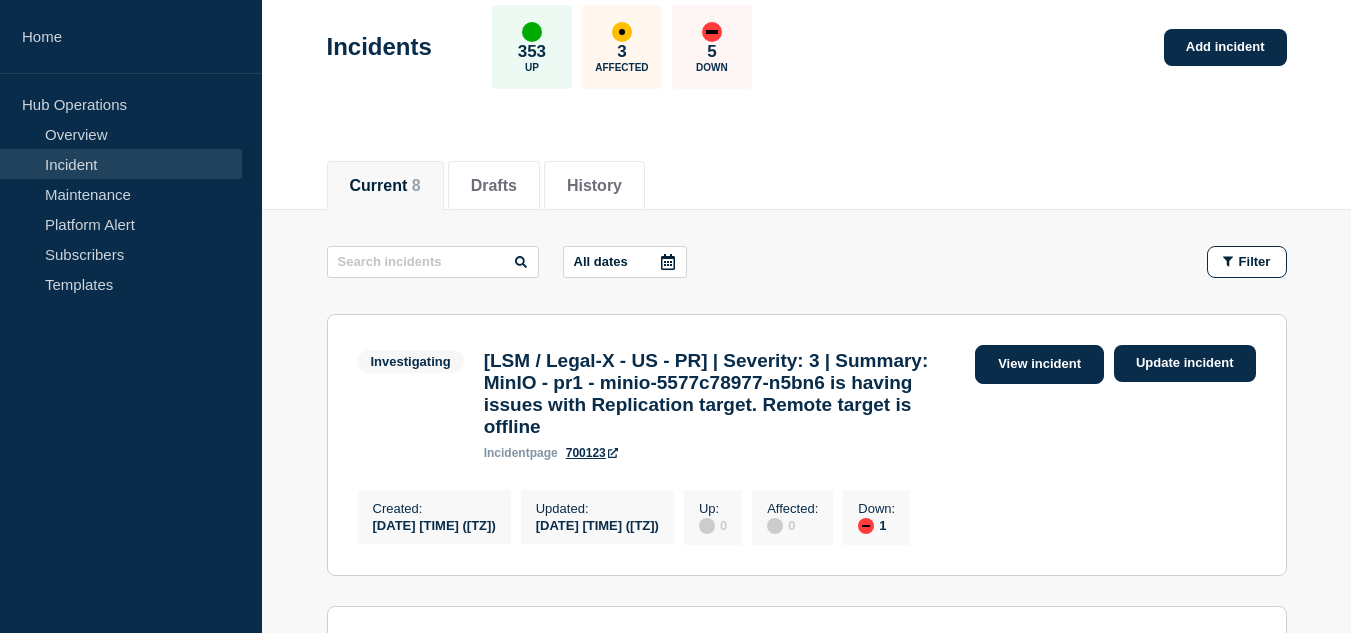 click on "View incident" at bounding box center [1039, 364] 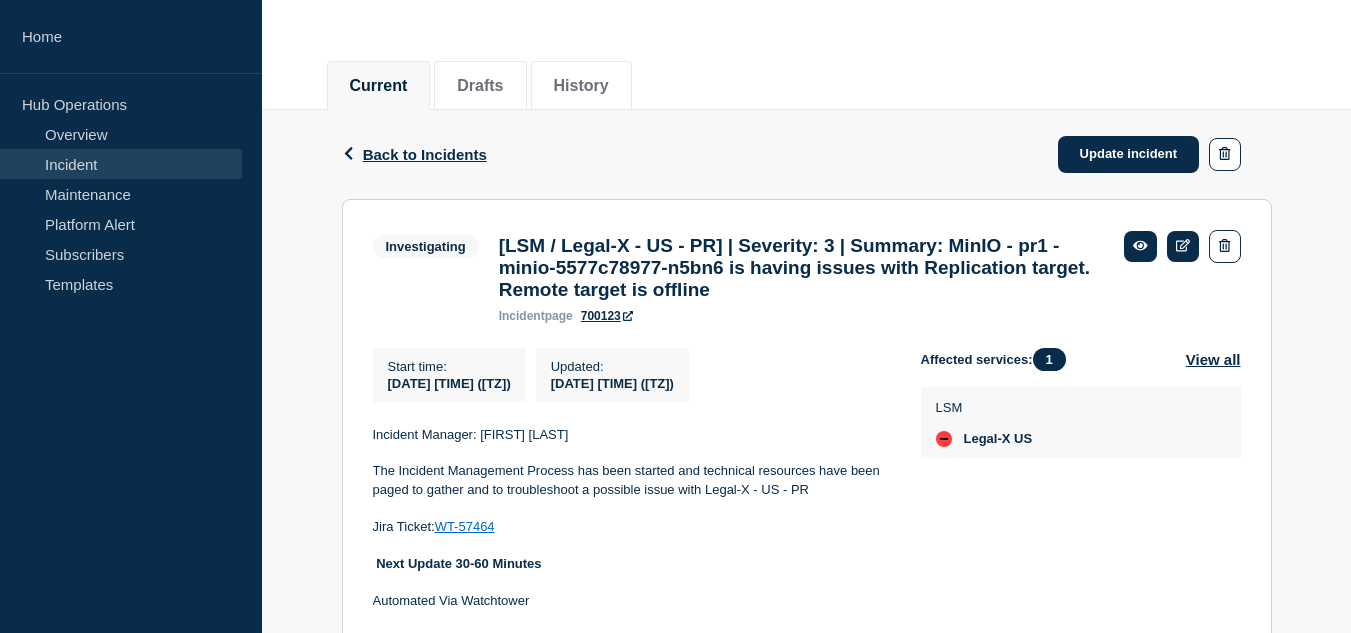 scroll, scrollTop: 100, scrollLeft: 0, axis: vertical 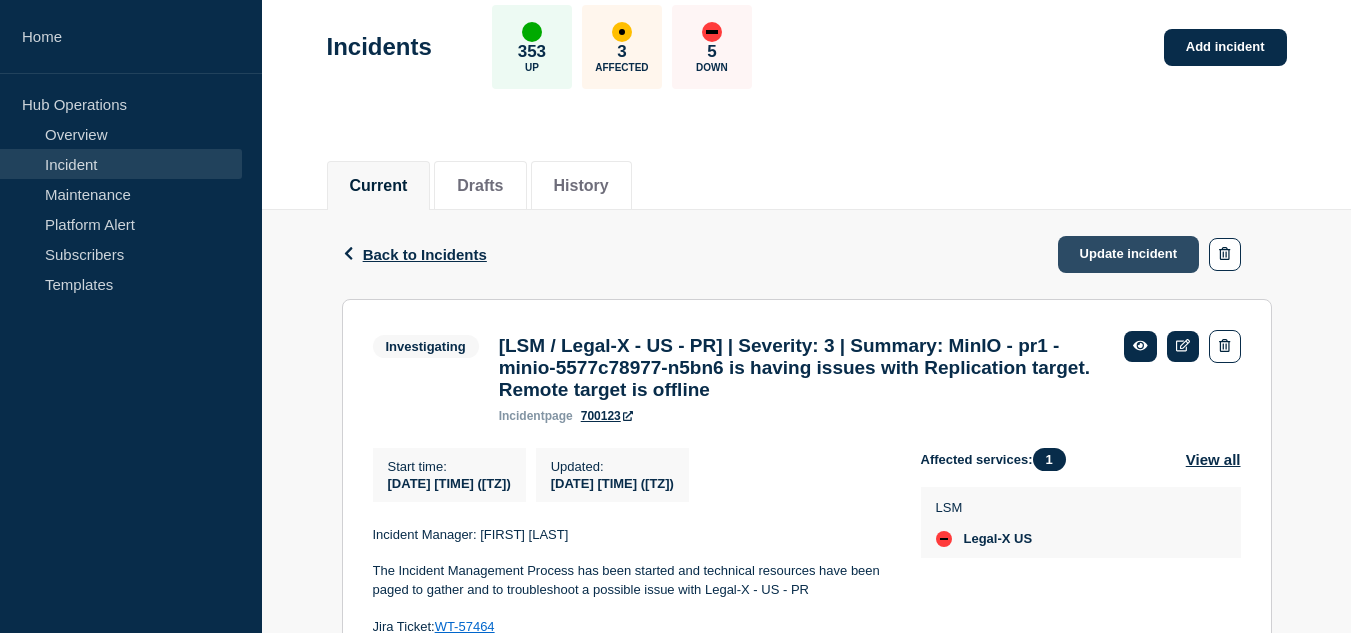 click on "Update incident" 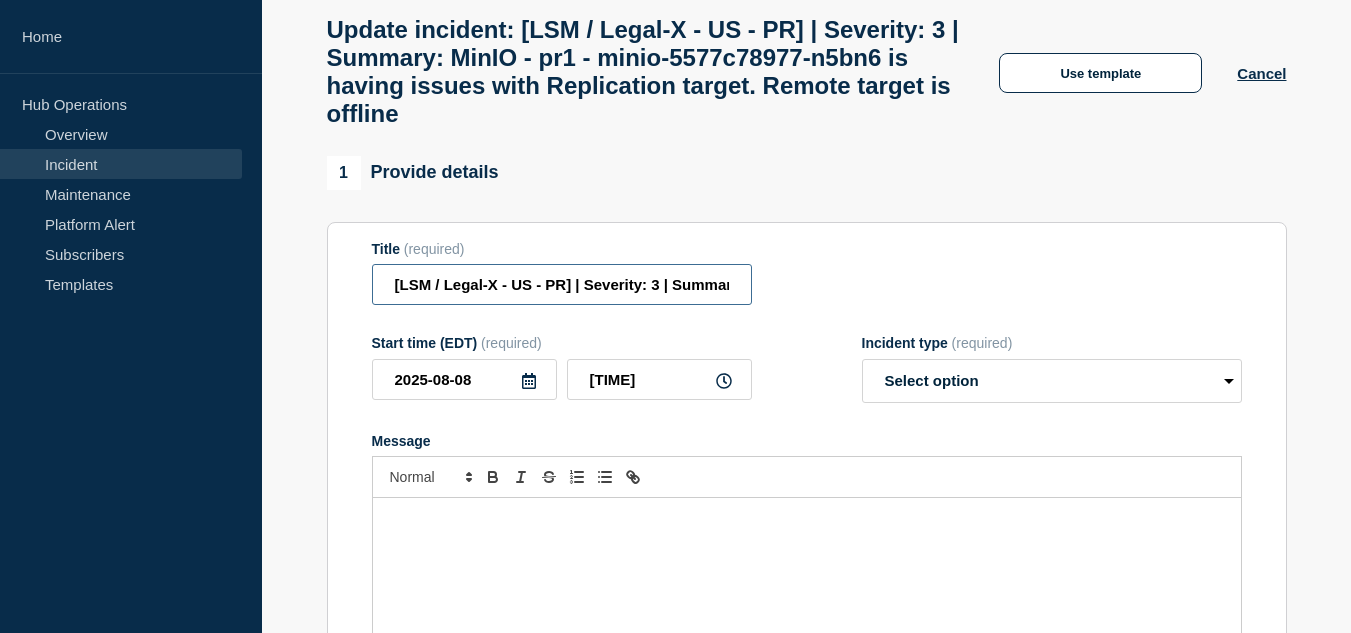 click on "[LSM / Legal-X - US - PR] | Severity: 3 | Summary: MinIO - pr1 - minio-5577c78977-n5bn6 is having issues with Replication target. Remote target is offline" at bounding box center [562, 284] 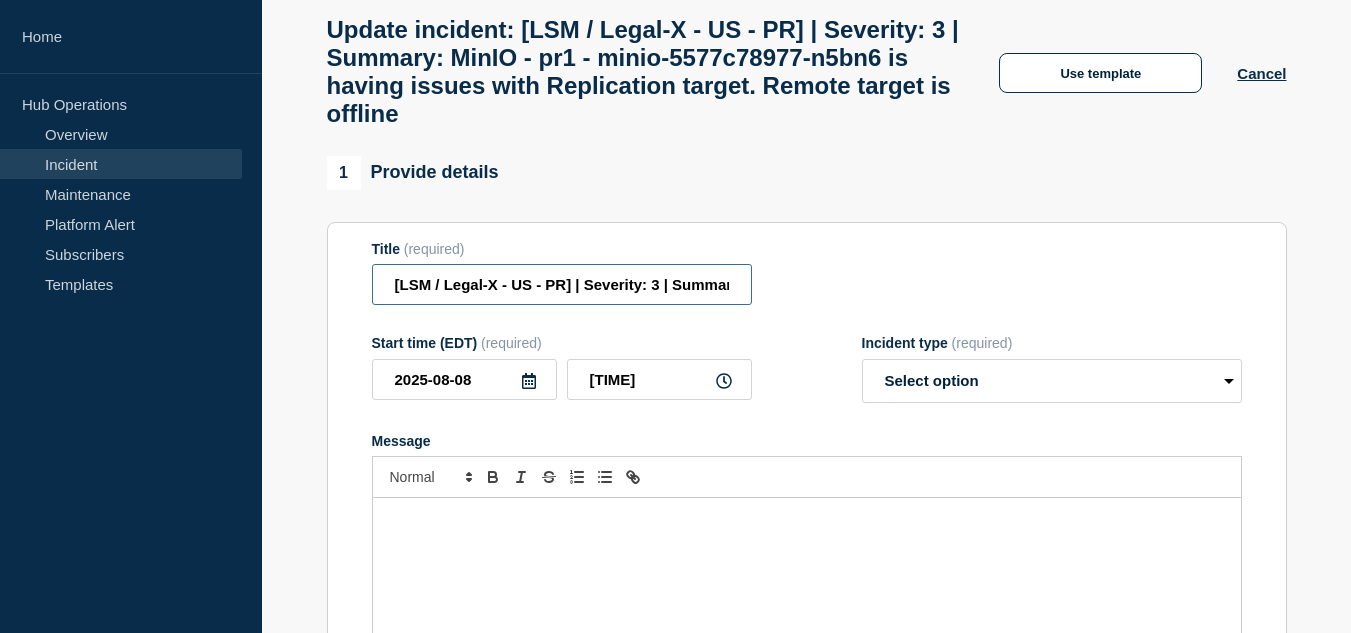 paste on "WT-57464" 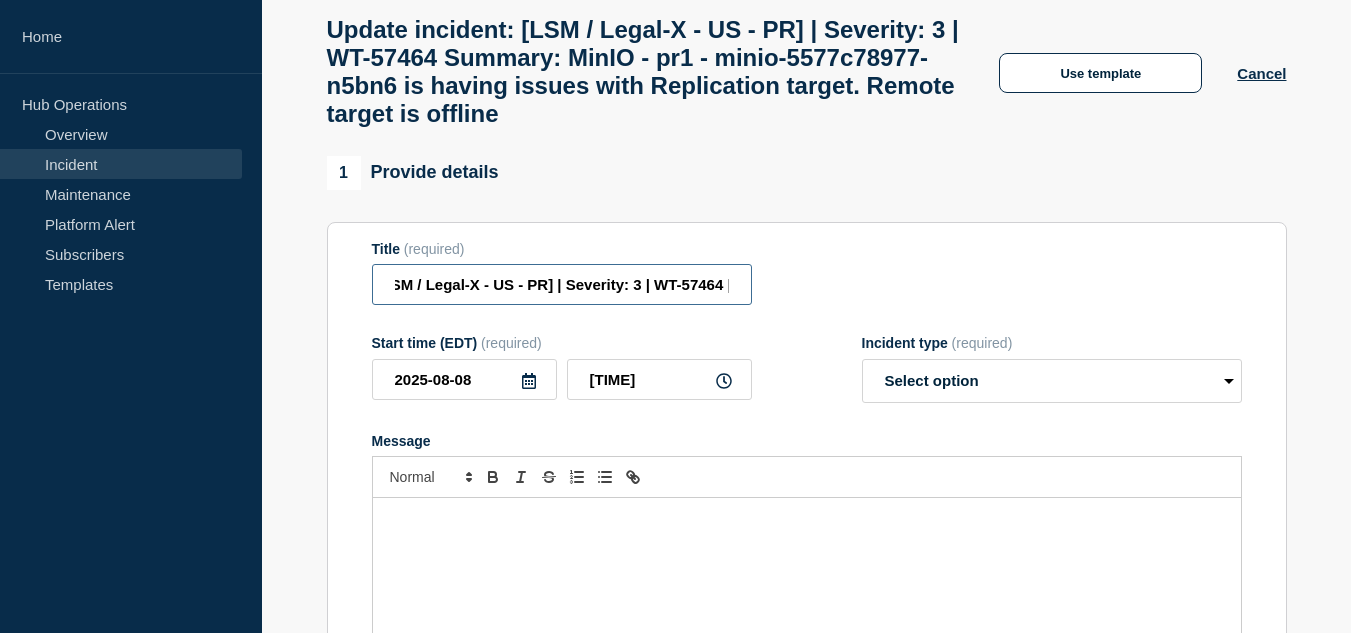 scroll, scrollTop: 0, scrollLeft: 23, axis: horizontal 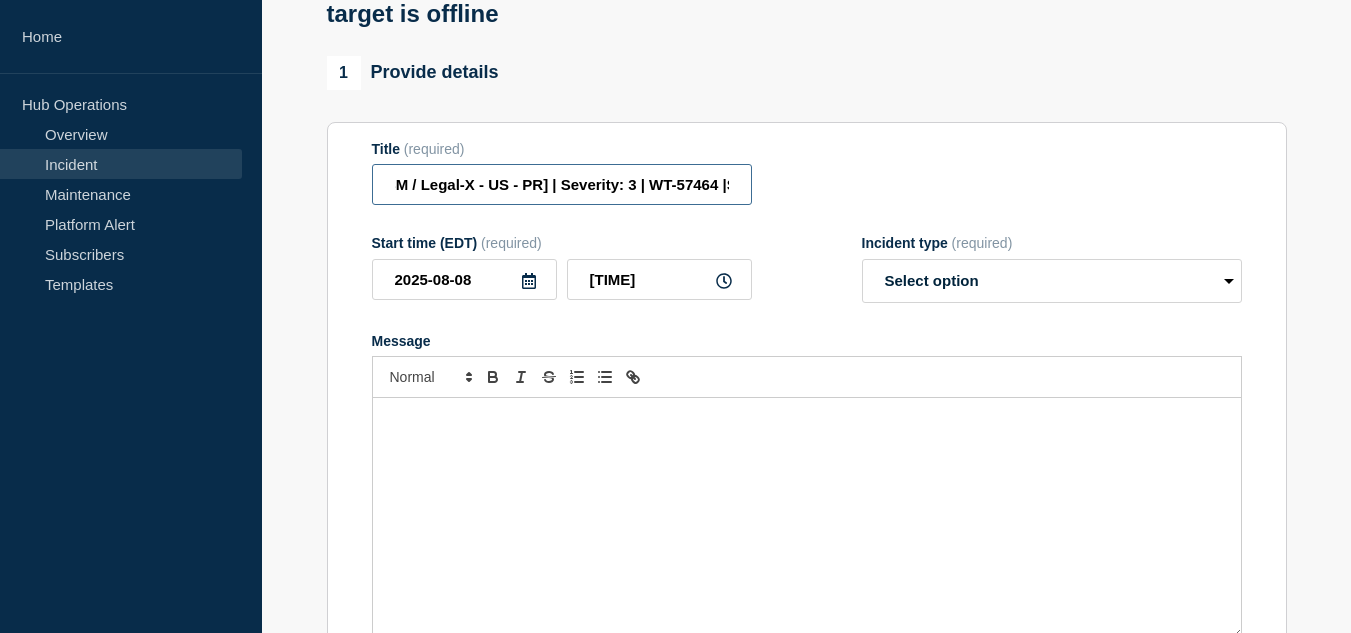 type on "[LSM / Legal-X - US - PR] | Severity: 3 | WT-57464 |Summary: MinIO - pr1 - minio-5577c78977-n5bn6 is having issues with Replication target. Remote target is offline" 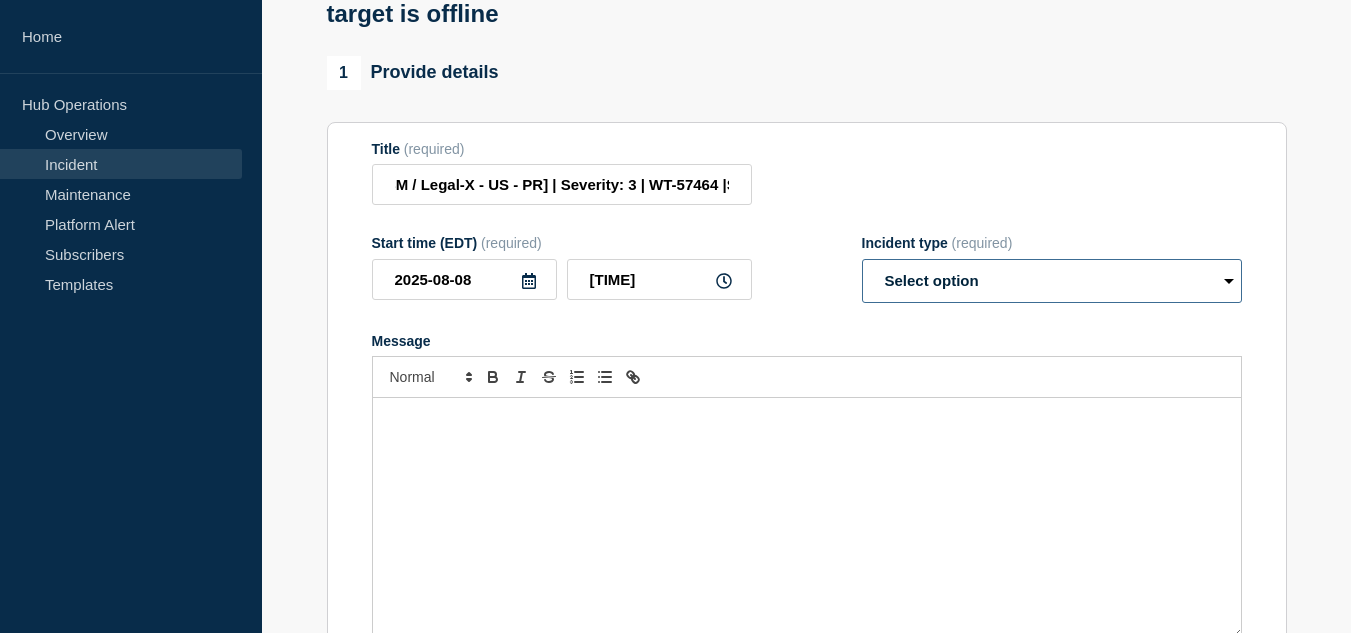 click on "Select option Investigating Identified Monitoring Resolved" at bounding box center [1052, 281] 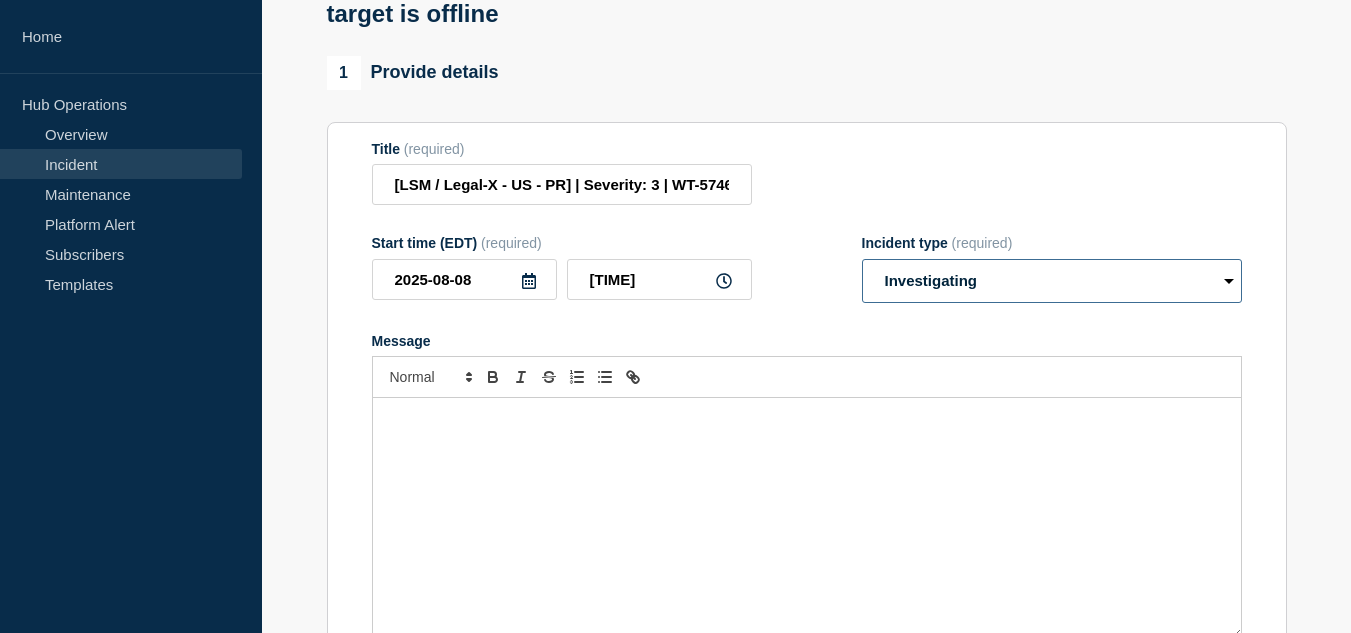 click on "Select option Investigating Identified Monitoring Resolved" at bounding box center [1052, 281] 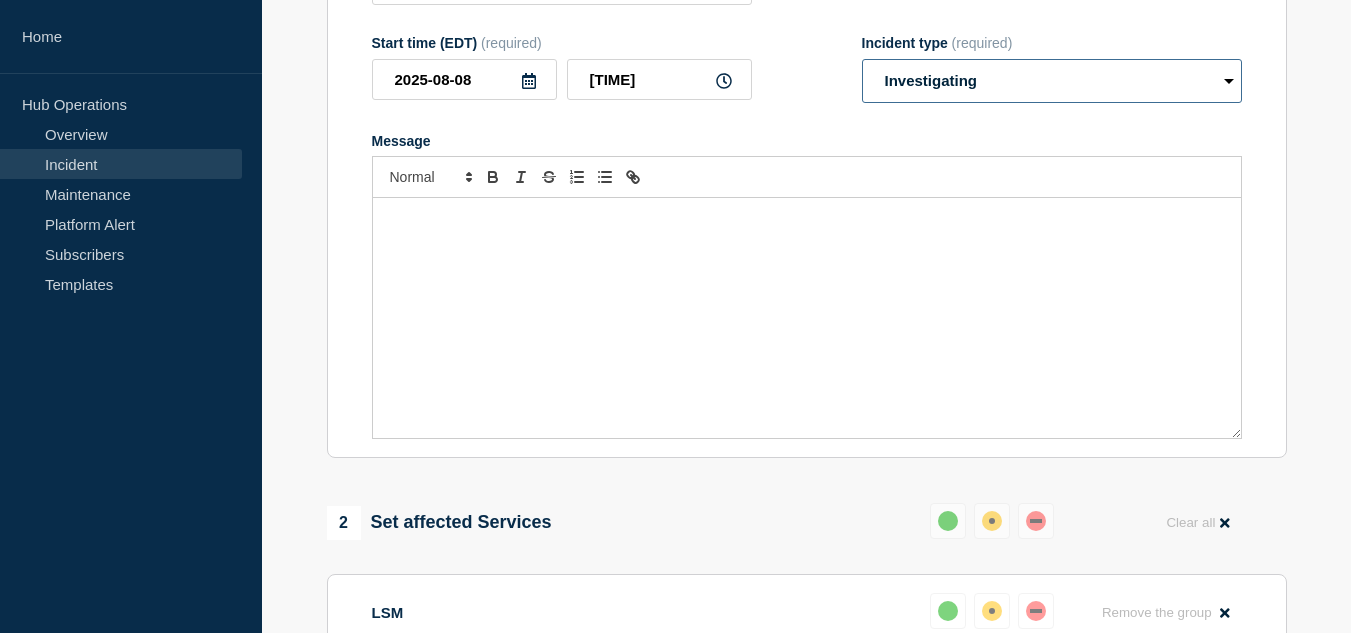 click on "Select option Investigating Identified Monitoring Resolved" at bounding box center (1052, 81) 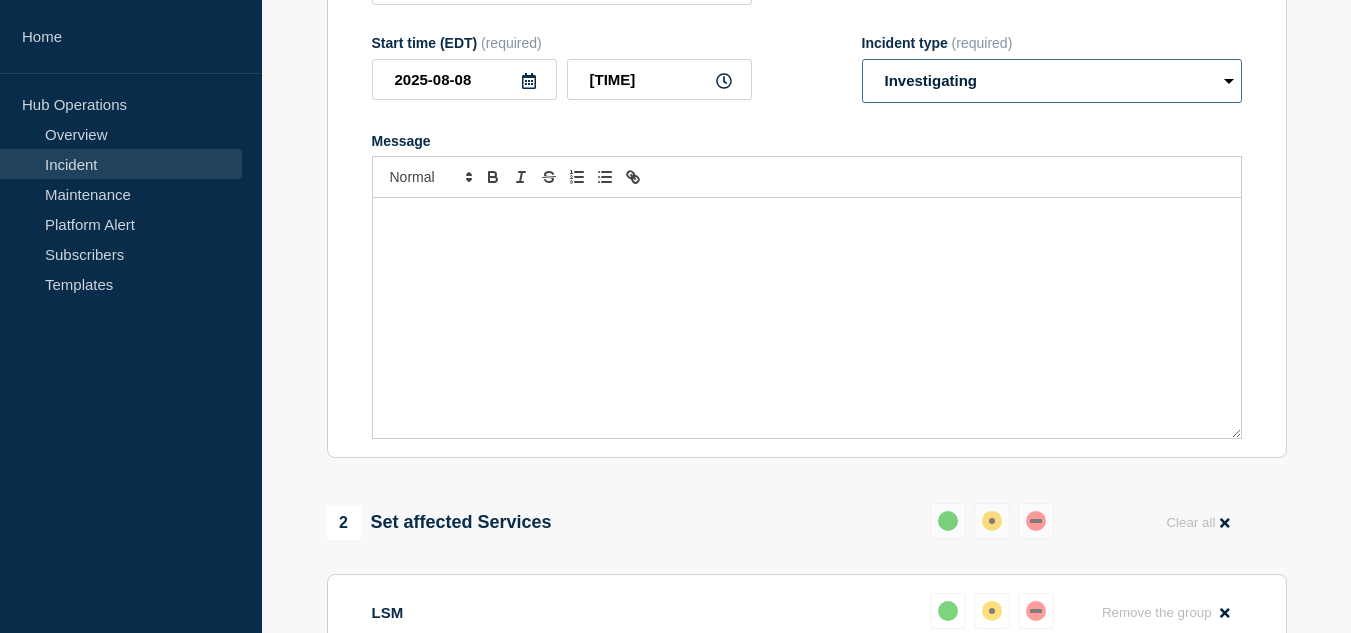 select on "identified" 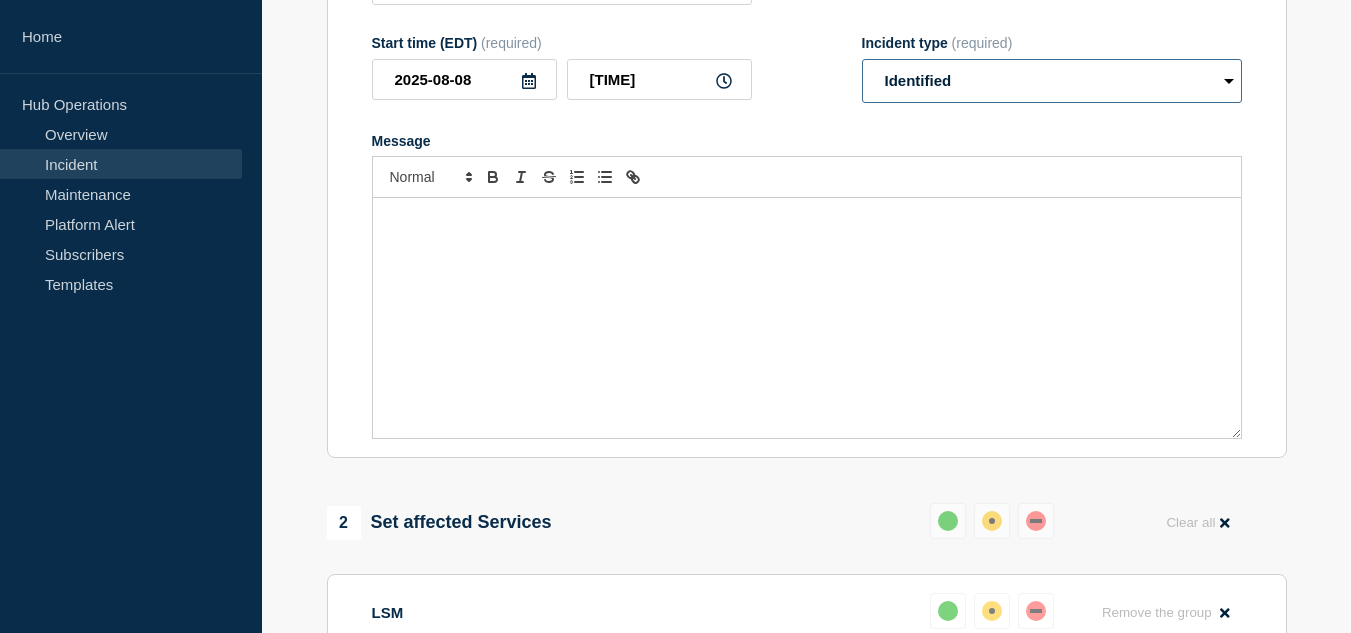 click on "Select option Investigating Identified Monitoring Resolved" at bounding box center (1052, 81) 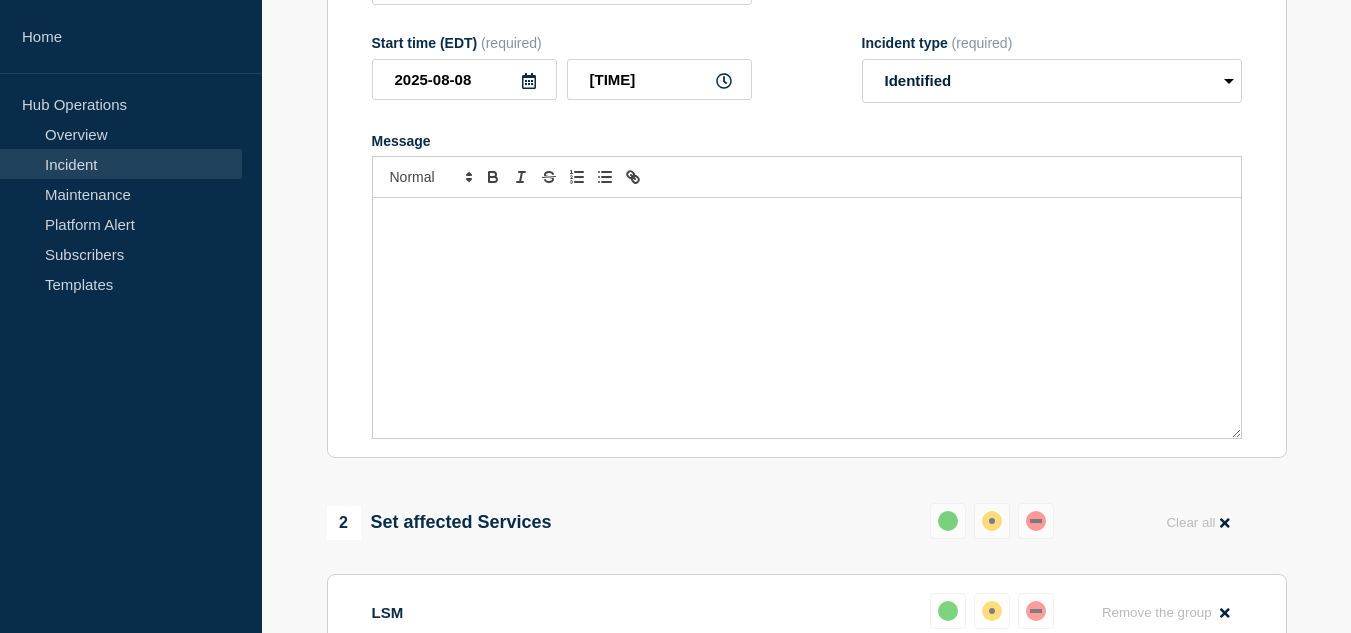 click at bounding box center [807, 318] 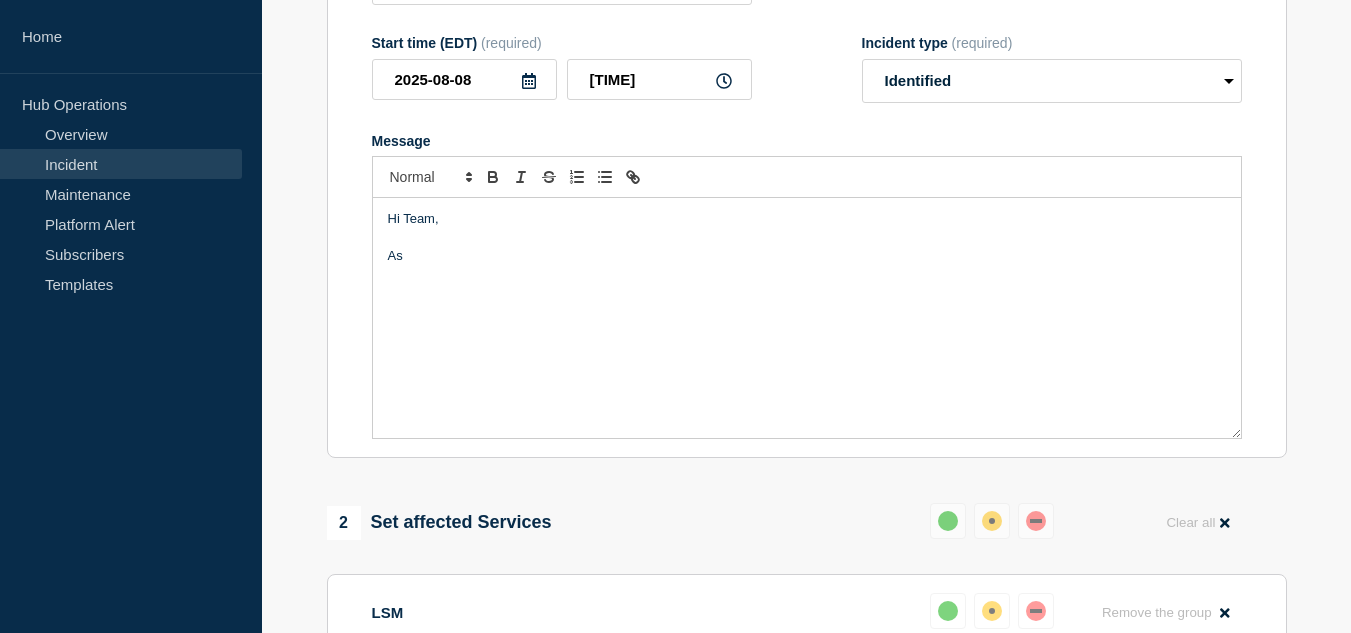 click on "Hi Team, As" at bounding box center (807, 318) 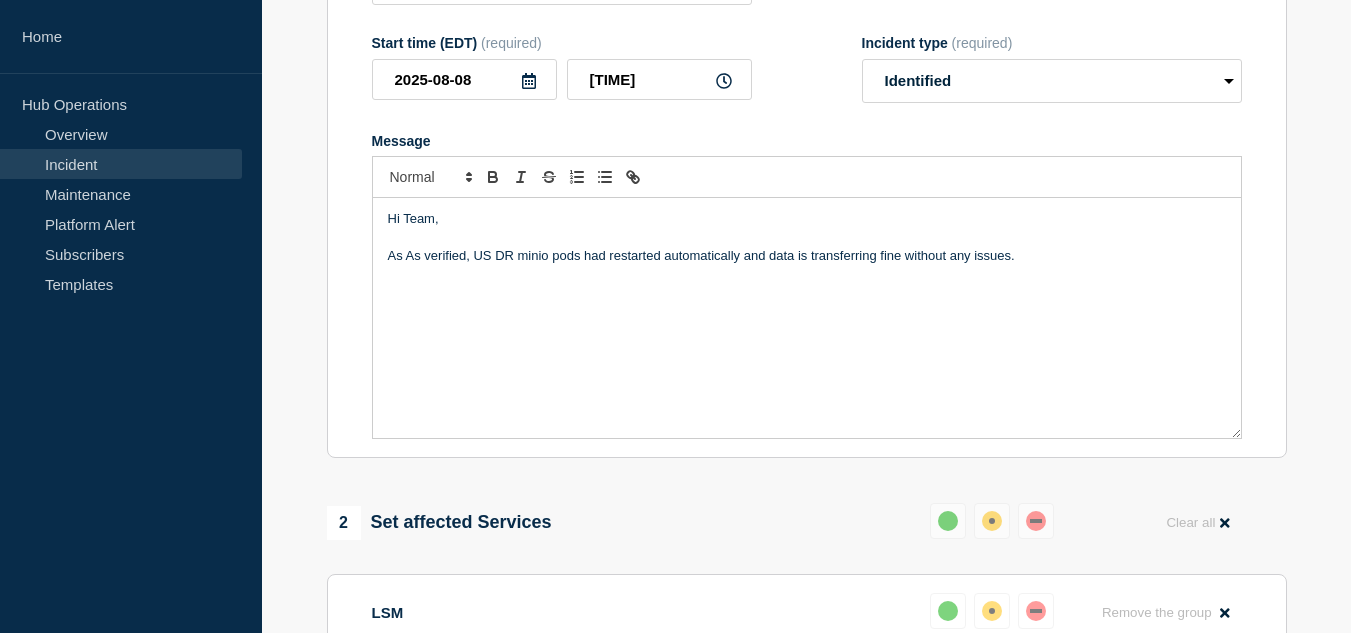 click on "As As verified, US DR minio pods had restarted automatically and data is transferring fine without any issues." at bounding box center [807, 256] 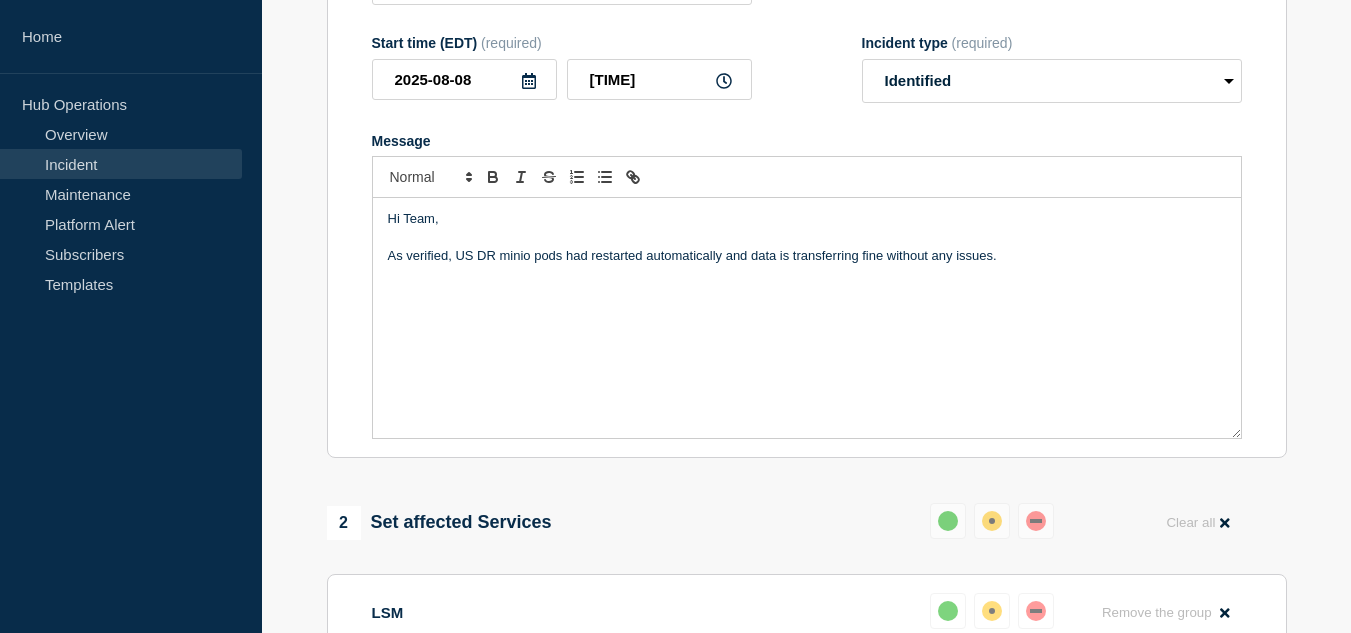 click on "As verified, US DR minio pods had restarted automatically and data is transferring fine without any issues." at bounding box center [807, 256] 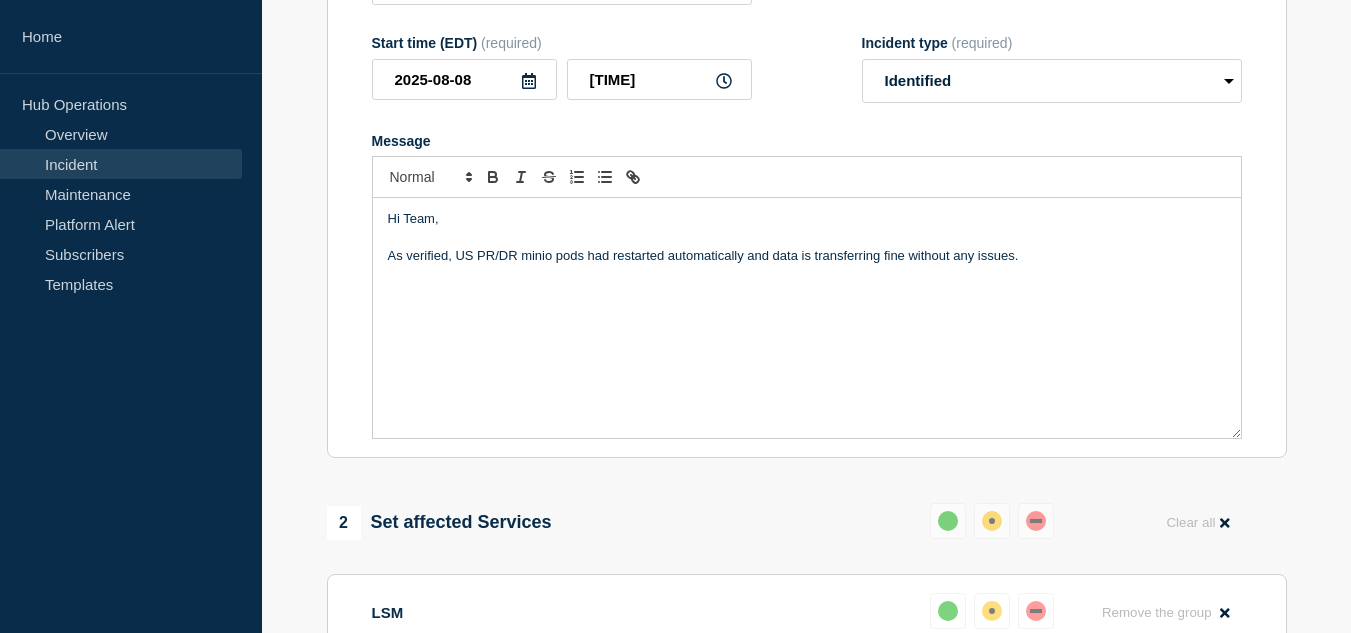 click on "As verified, US PR/DR minio pods had restarted automatically and data is transferring fine without any issues." at bounding box center (807, 256) 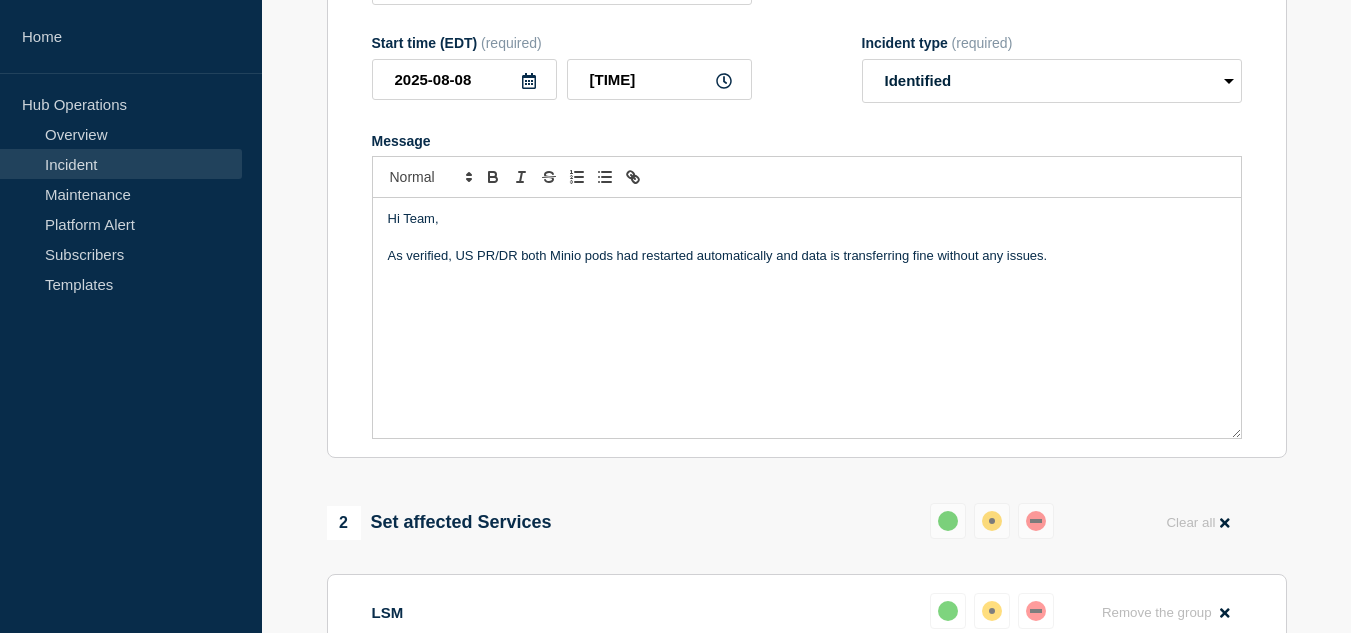 click on "As verified, US PR/DR both Minio pods had restarted automatically and data is transferring fine without any issues." at bounding box center (807, 256) 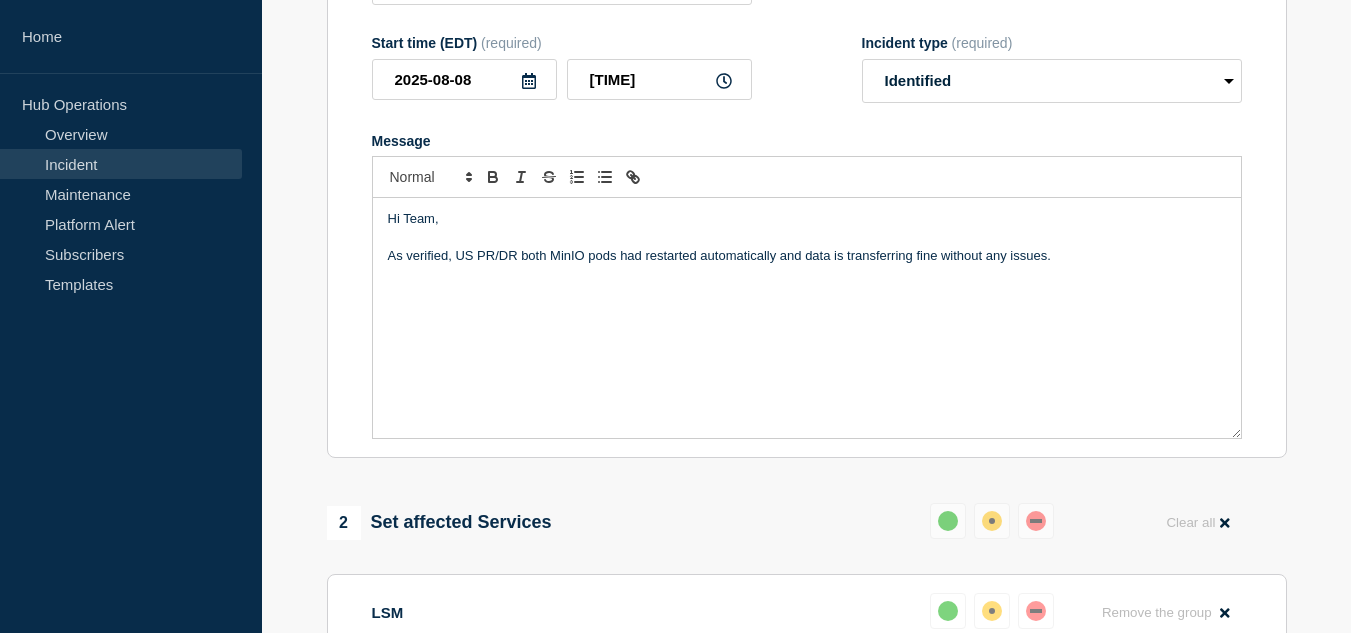 click on "As verified, US PR/DR both MinIO pods had restarted automatically and data is transferring fine without any issues." at bounding box center [807, 256] 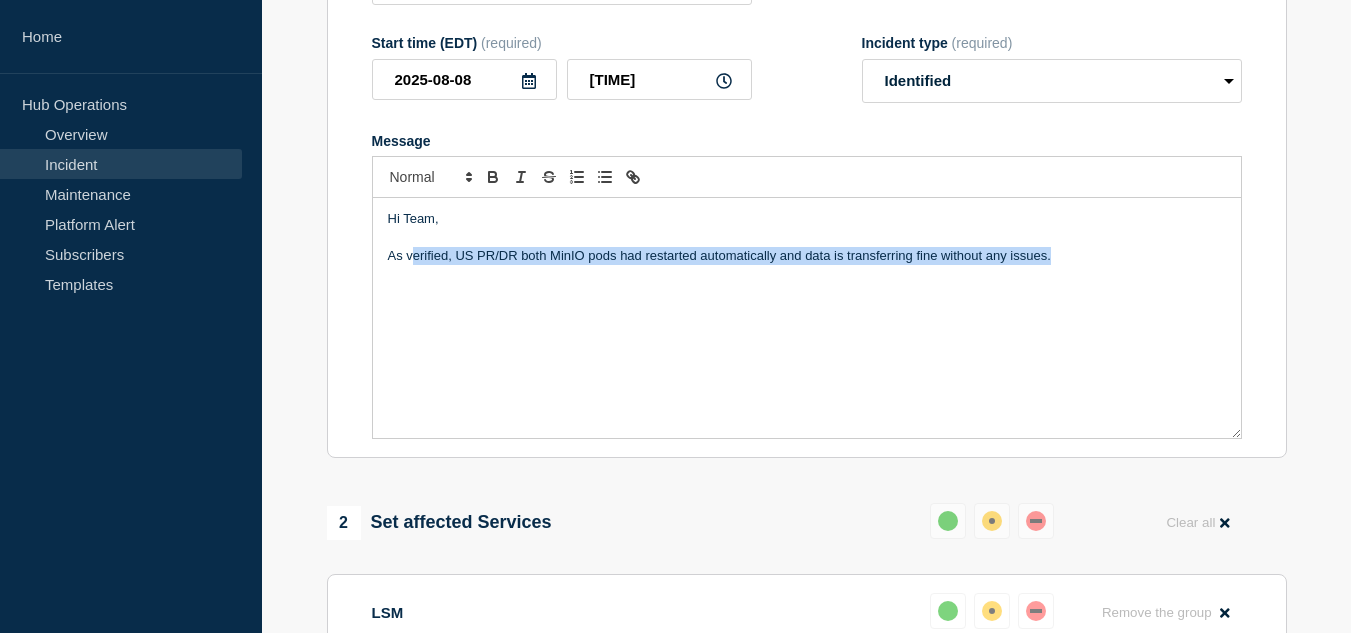 drag, startPoint x: 1009, startPoint y: 275, endPoint x: 410, endPoint y: 279, distance: 599.01337 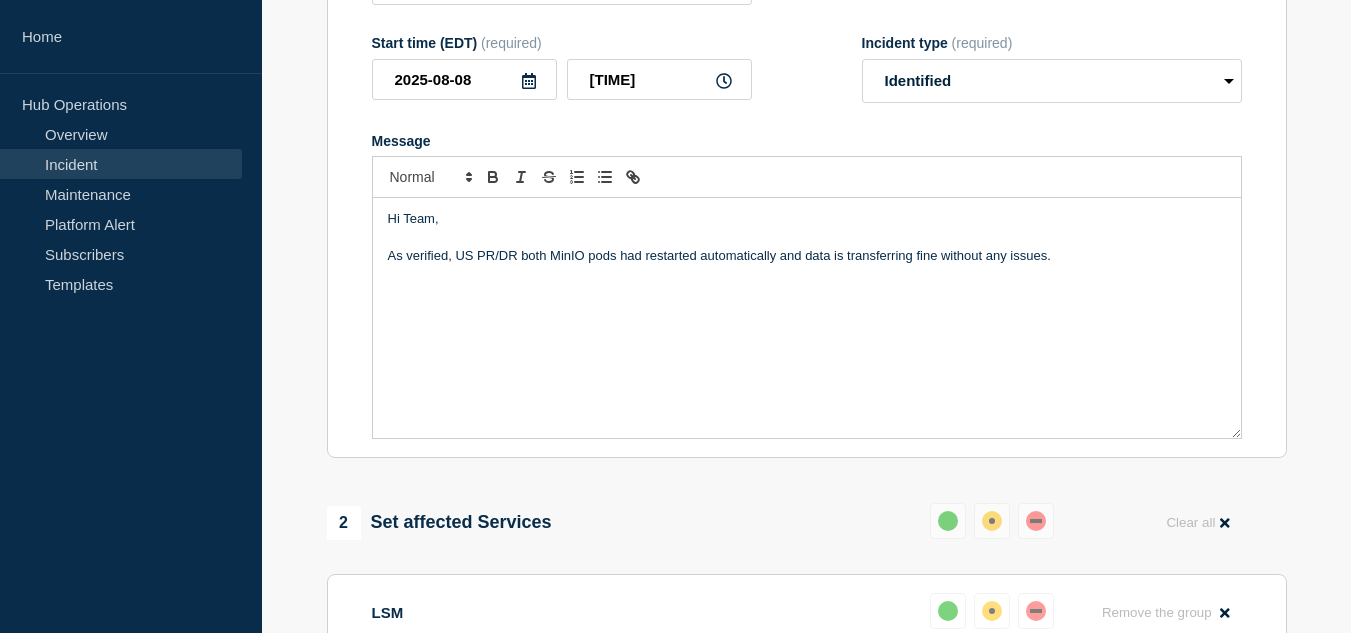 click at bounding box center [807, 293] 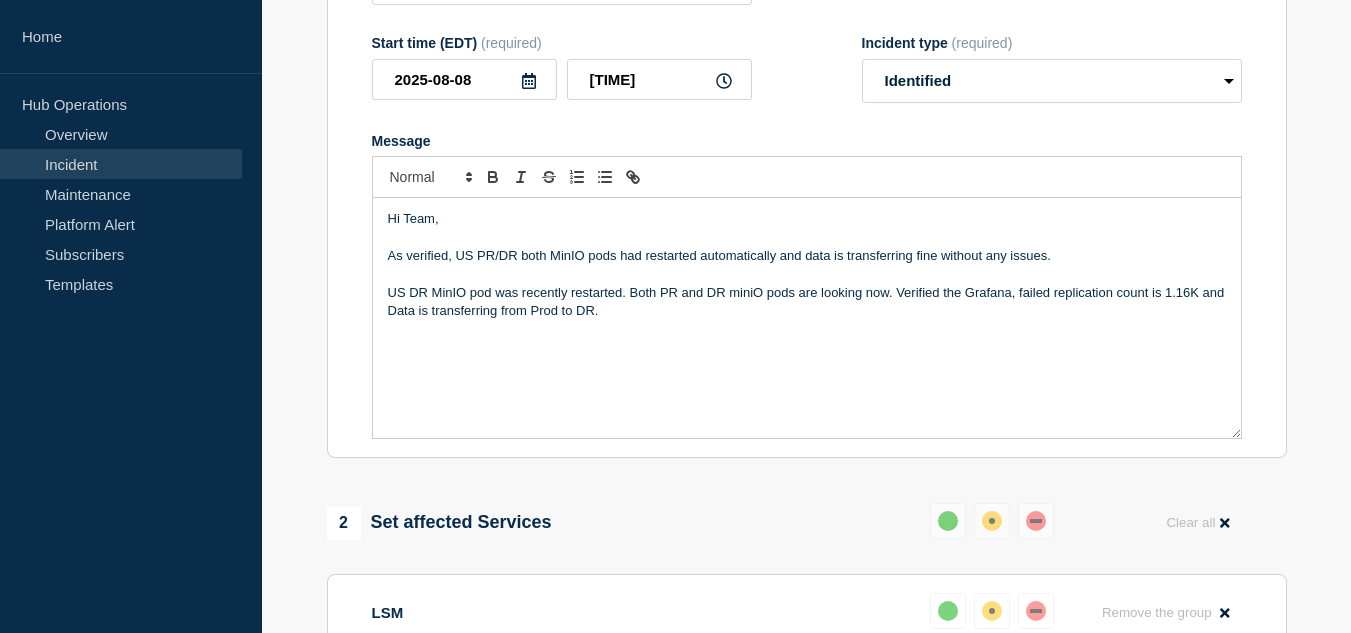 click on "As verified, US PR/DR both MinIO pods had restarted automatically and data is transferring fine without any issues." at bounding box center [807, 256] 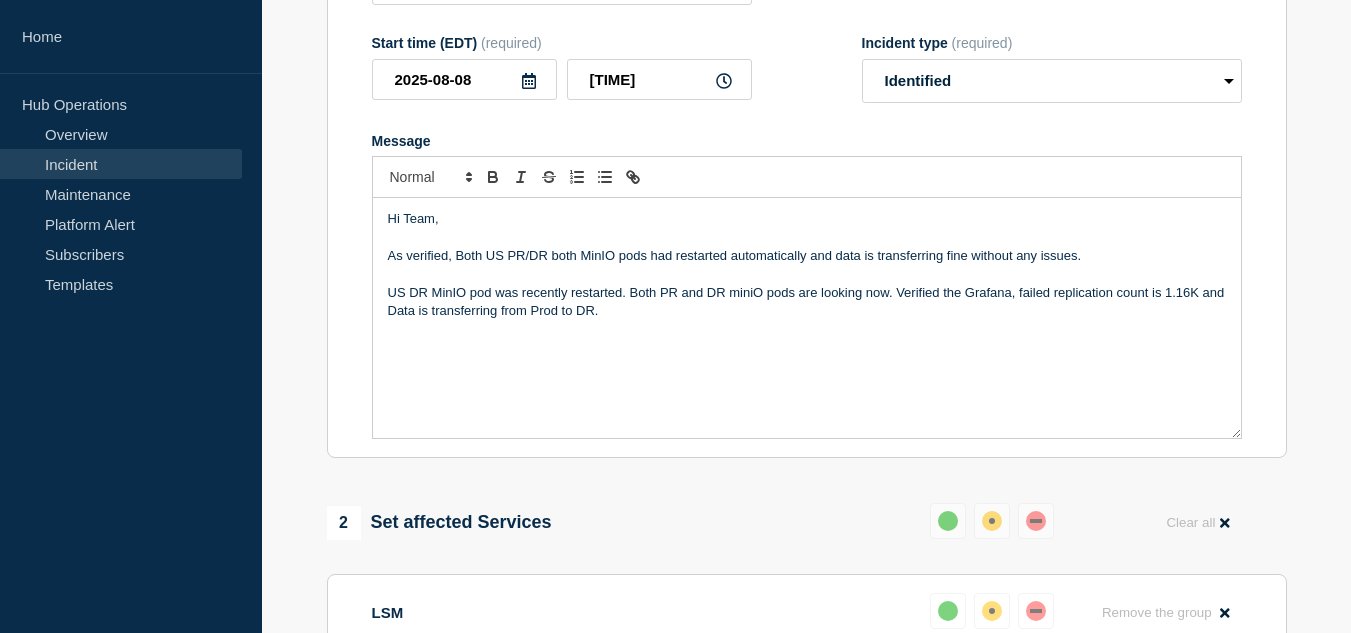 click on "As verified, Both US PR/DR both MinIO pods had restarted automatically and data is transferring fine without any issues." at bounding box center (807, 256) 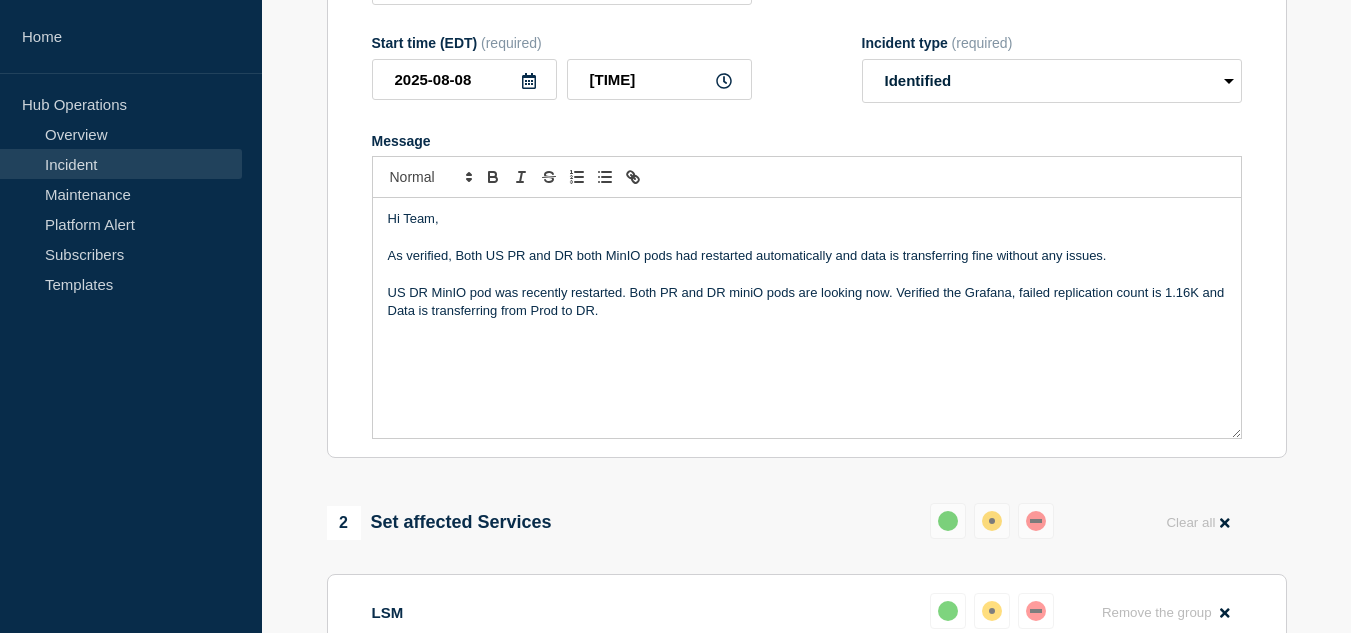 click on "As verified, Both US PR and DR both MinIO pods had restarted automatically and data is transferring fine without any issues." at bounding box center [807, 256] 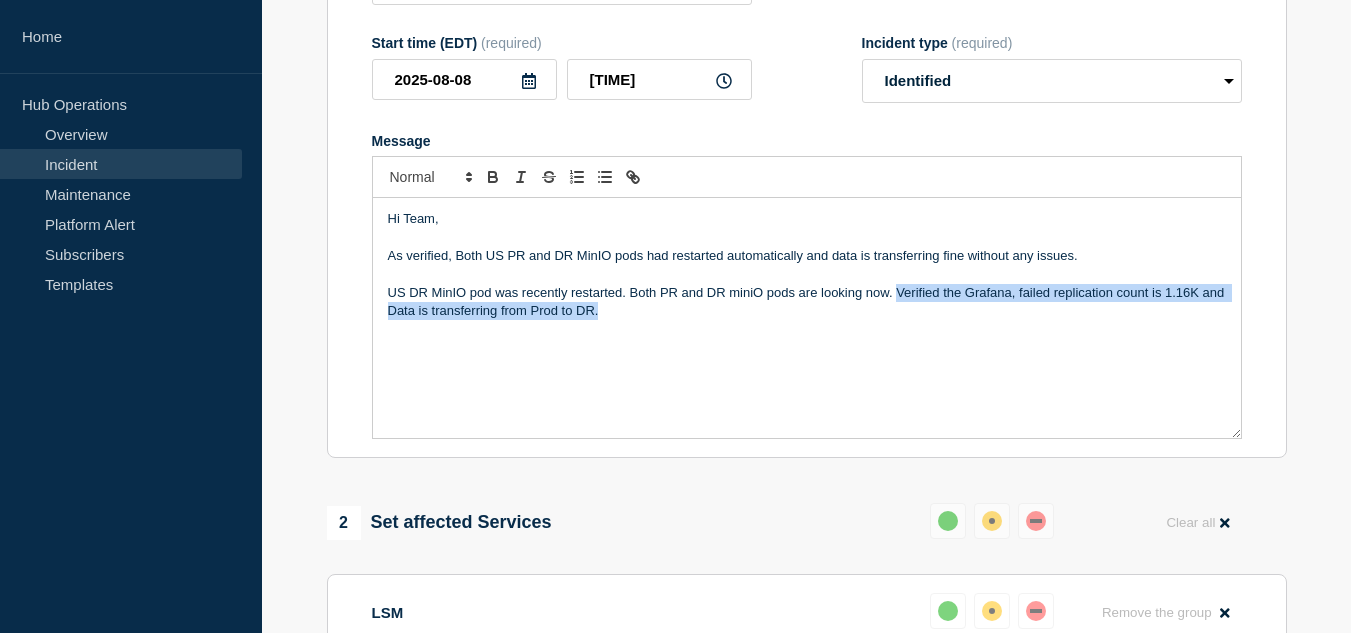 drag, startPoint x: 898, startPoint y: 312, endPoint x: 905, endPoint y: 333, distance: 22.135944 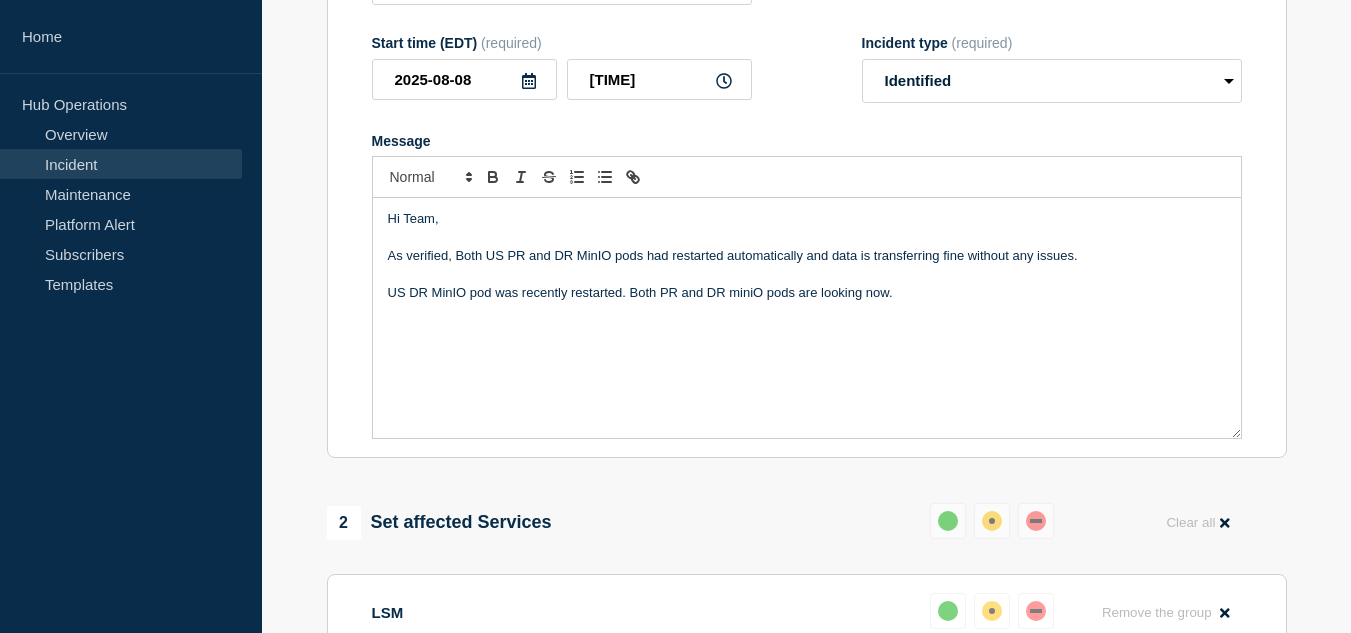 click on "As verified, Both US PR and DR MinIO pods had restarted automatically and data is transferring fine without any issues." at bounding box center (807, 256) 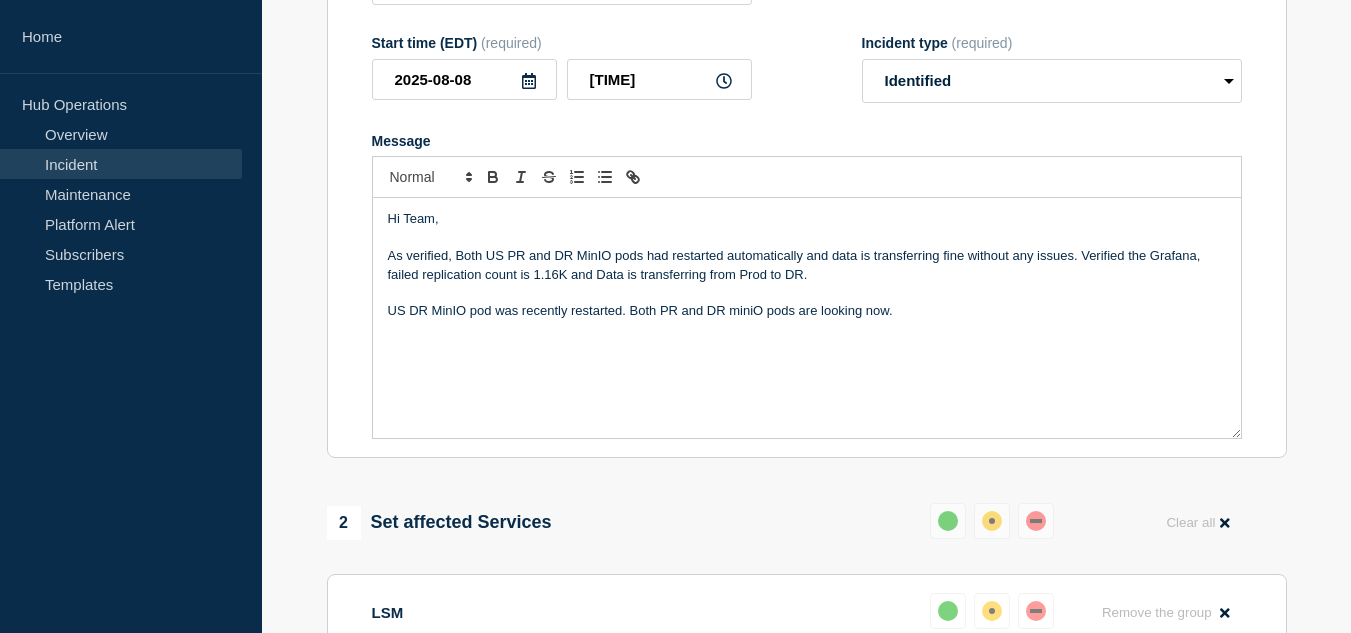drag, startPoint x: 906, startPoint y: 324, endPoint x: 393, endPoint y: 325, distance: 513.001 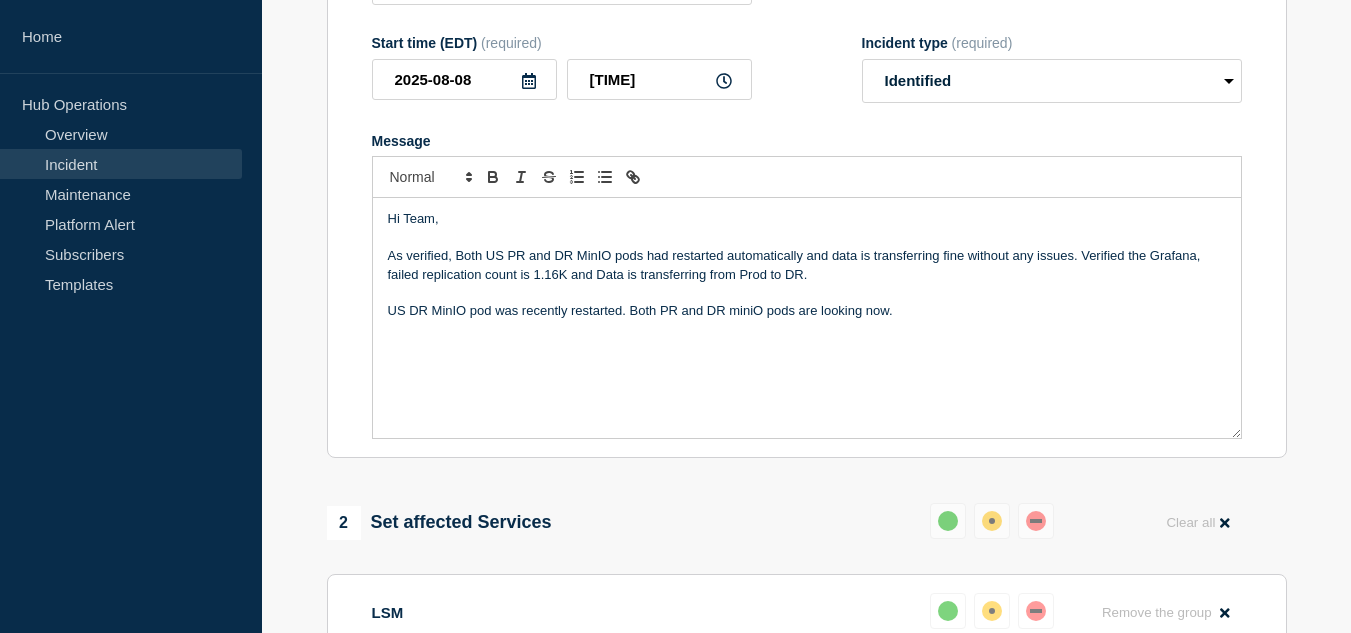 click on "US DR MinIO pod was recently restarted. Both PR and DR miniO pods are looking now." at bounding box center [807, 311] 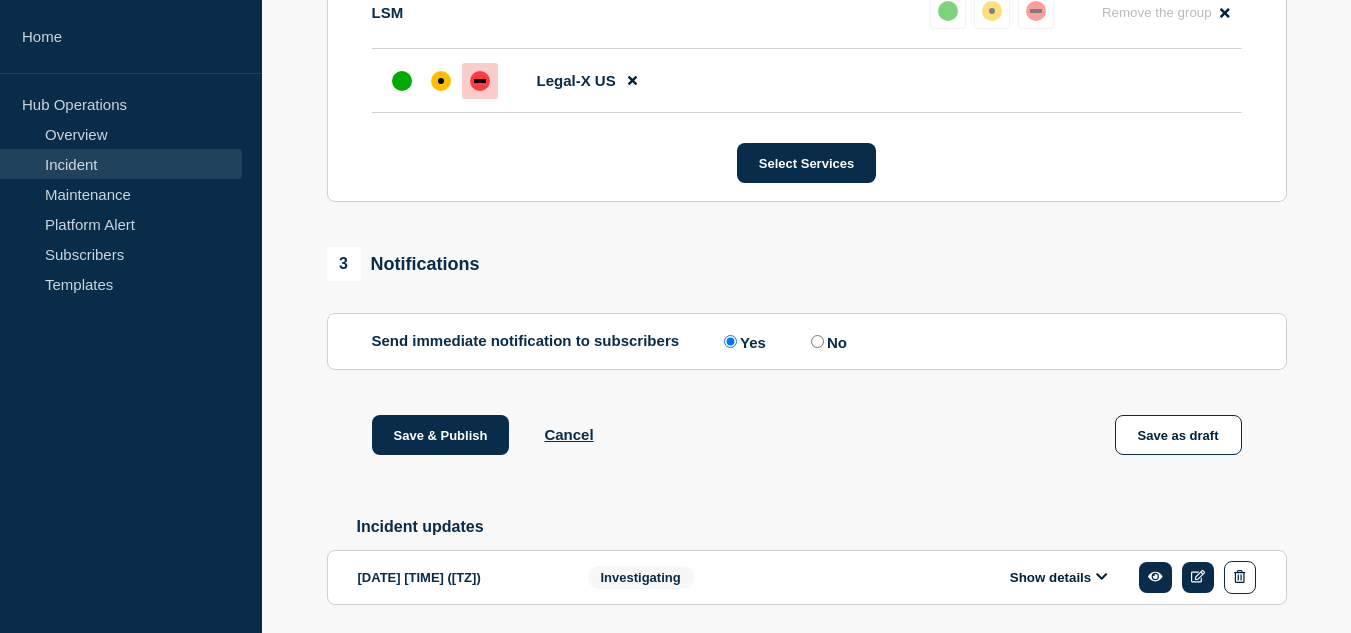 scroll, scrollTop: 1090, scrollLeft: 0, axis: vertical 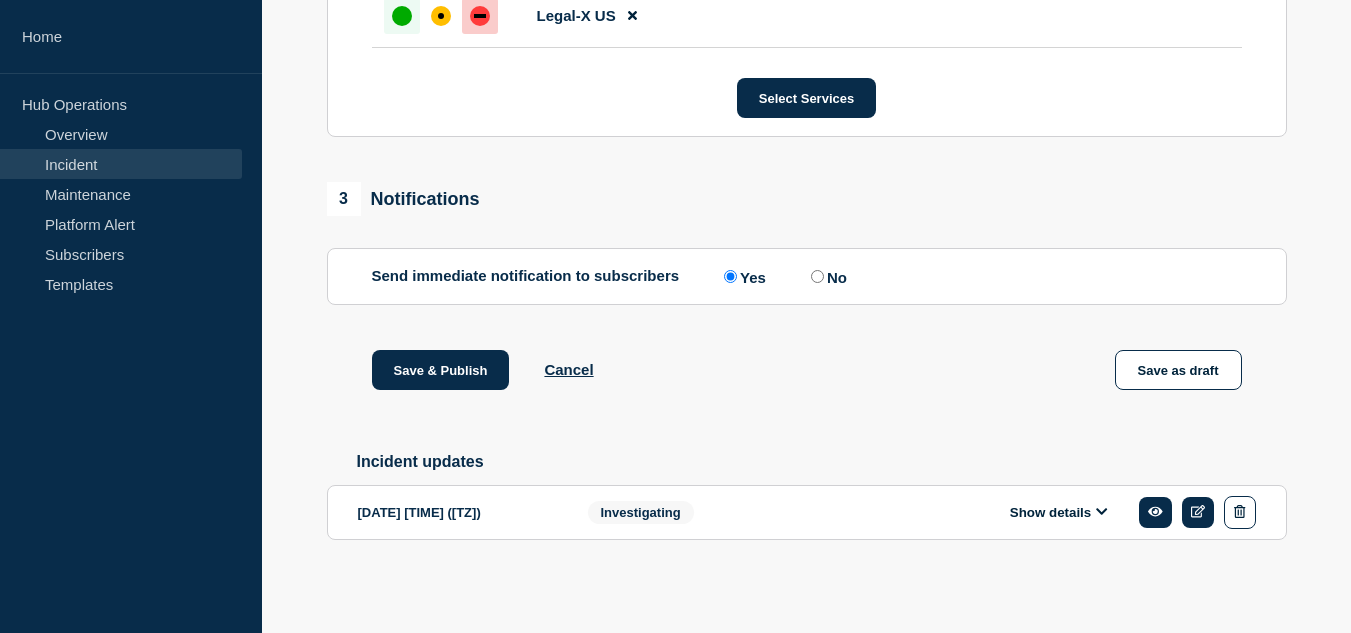 click at bounding box center (402, 16) 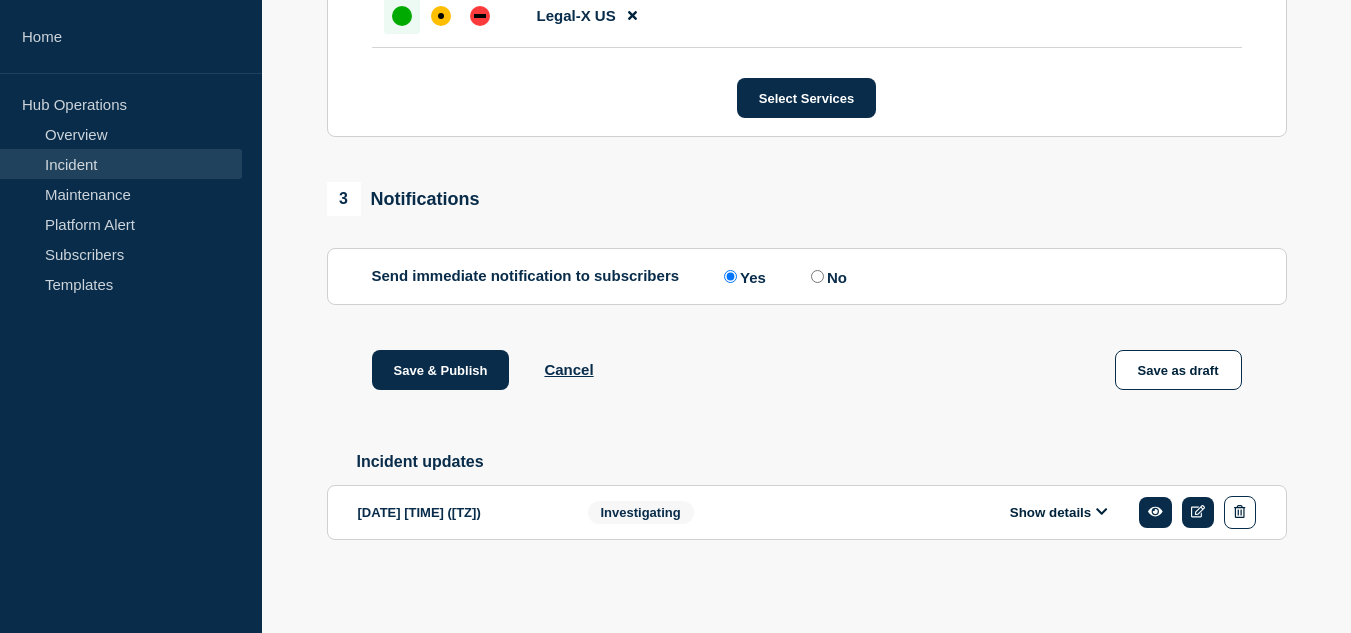 click on "Show details" at bounding box center (1059, 512) 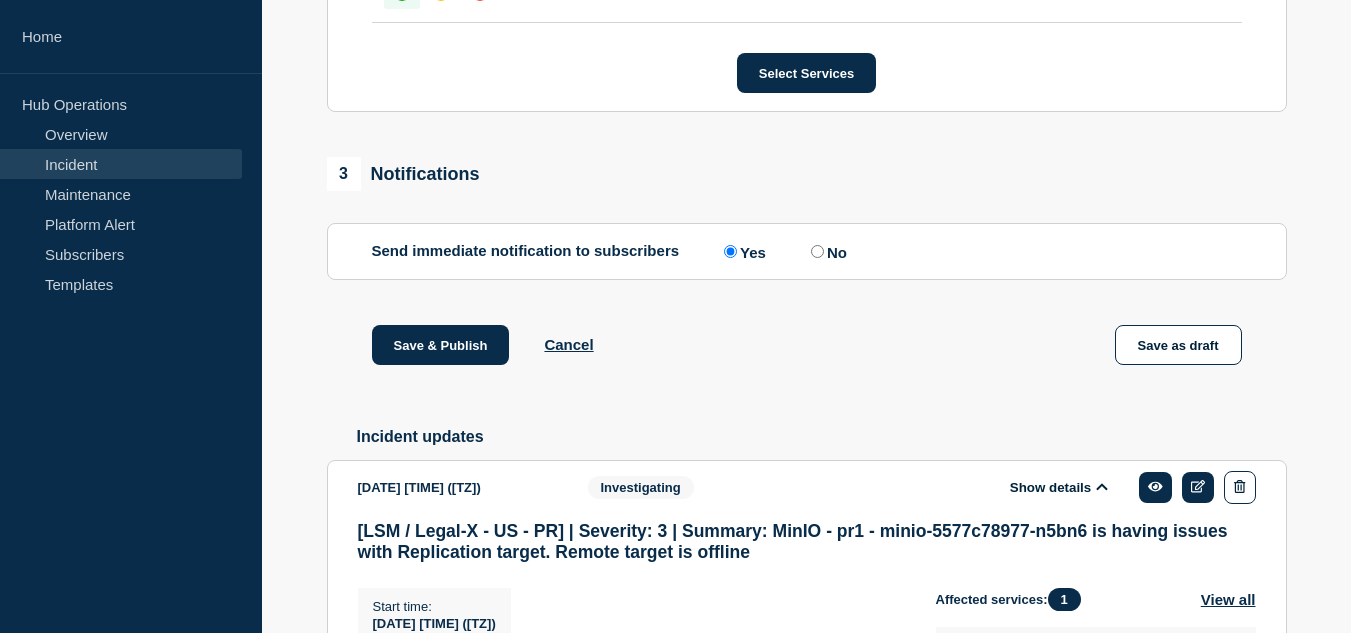 scroll, scrollTop: 1456, scrollLeft: 0, axis: vertical 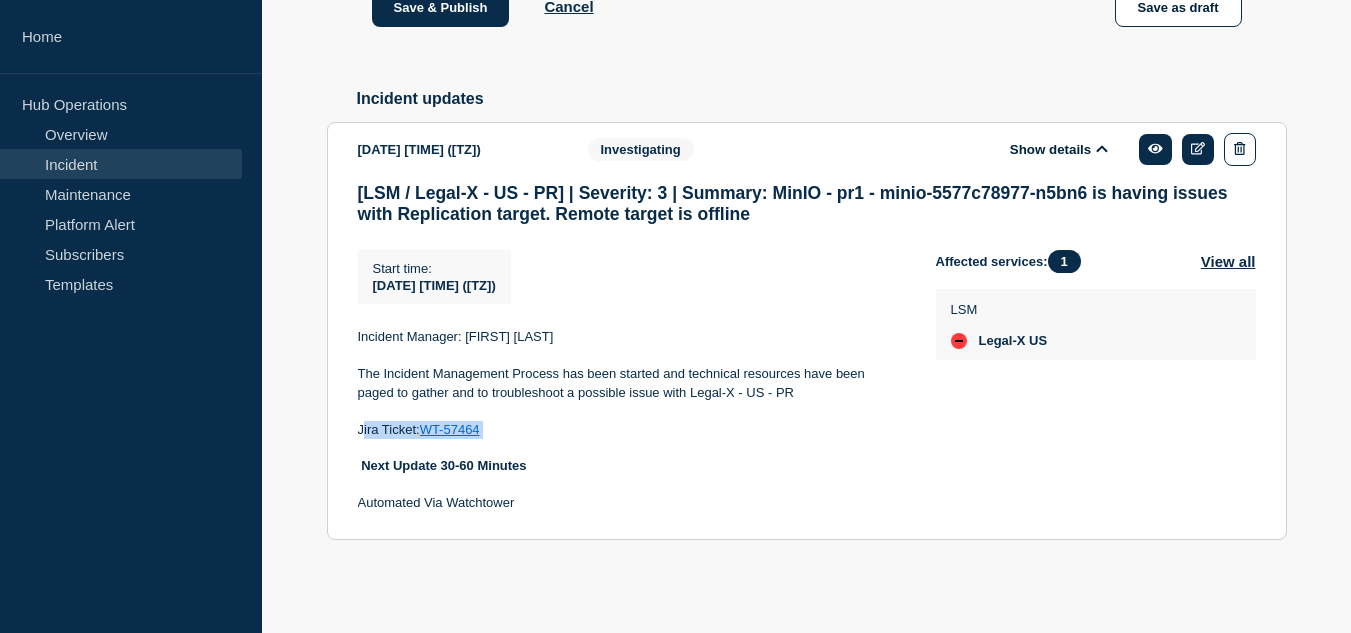 drag, startPoint x: 467, startPoint y: 432, endPoint x: 362, endPoint y: 431, distance: 105.00476 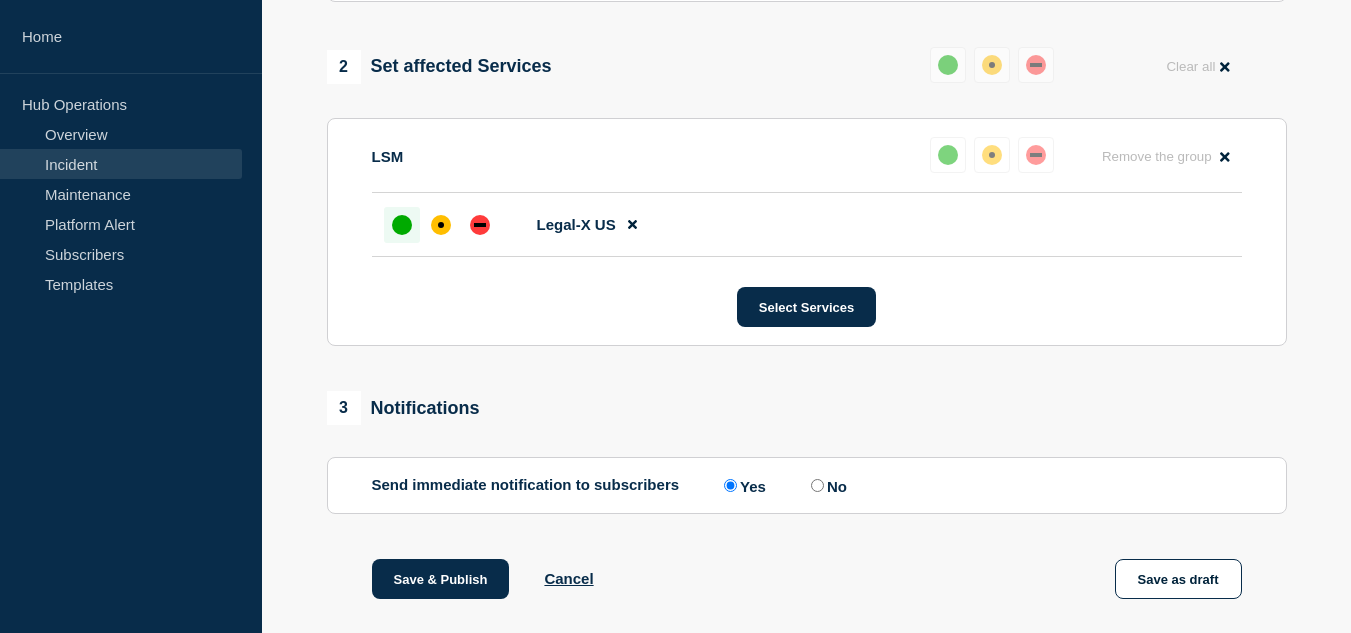 scroll, scrollTop: 456, scrollLeft: 0, axis: vertical 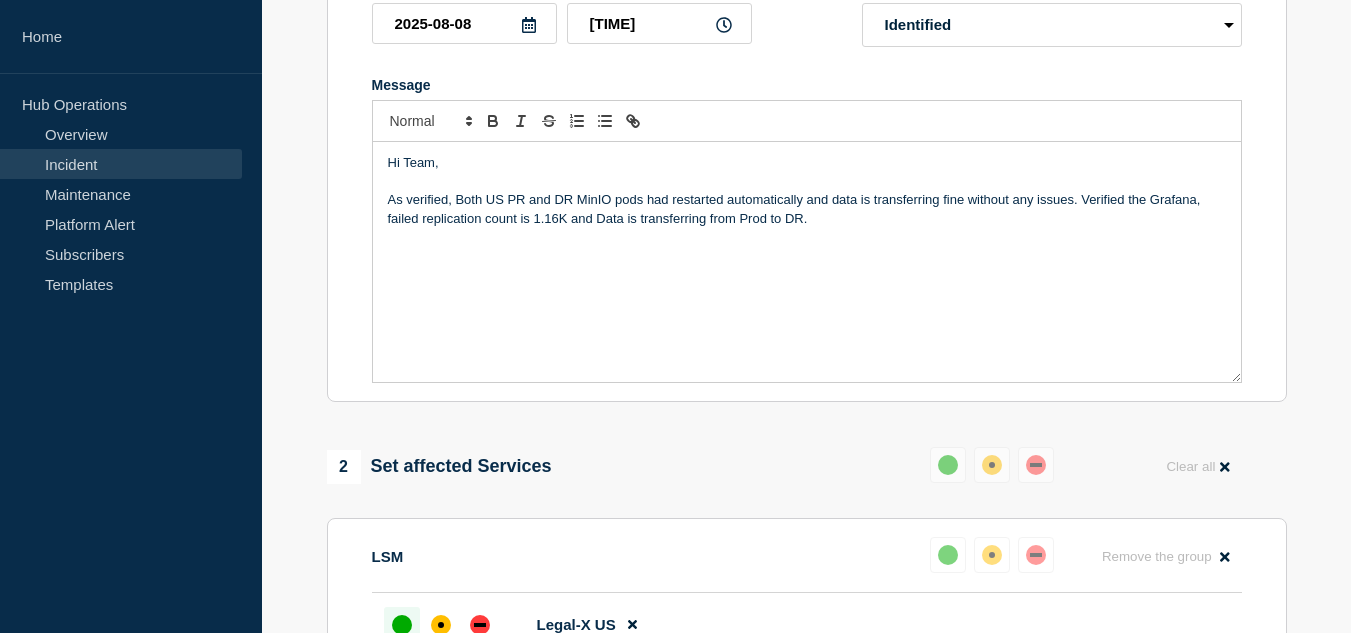 click on "Hi Team, As verified, Both US PR and DR MinIO pods had restarted automatically and data is transferring fine without any issues. Verified the Grafana, failed replication count is 1.16K and Data is transferring from Prod to DR." at bounding box center [807, 262] 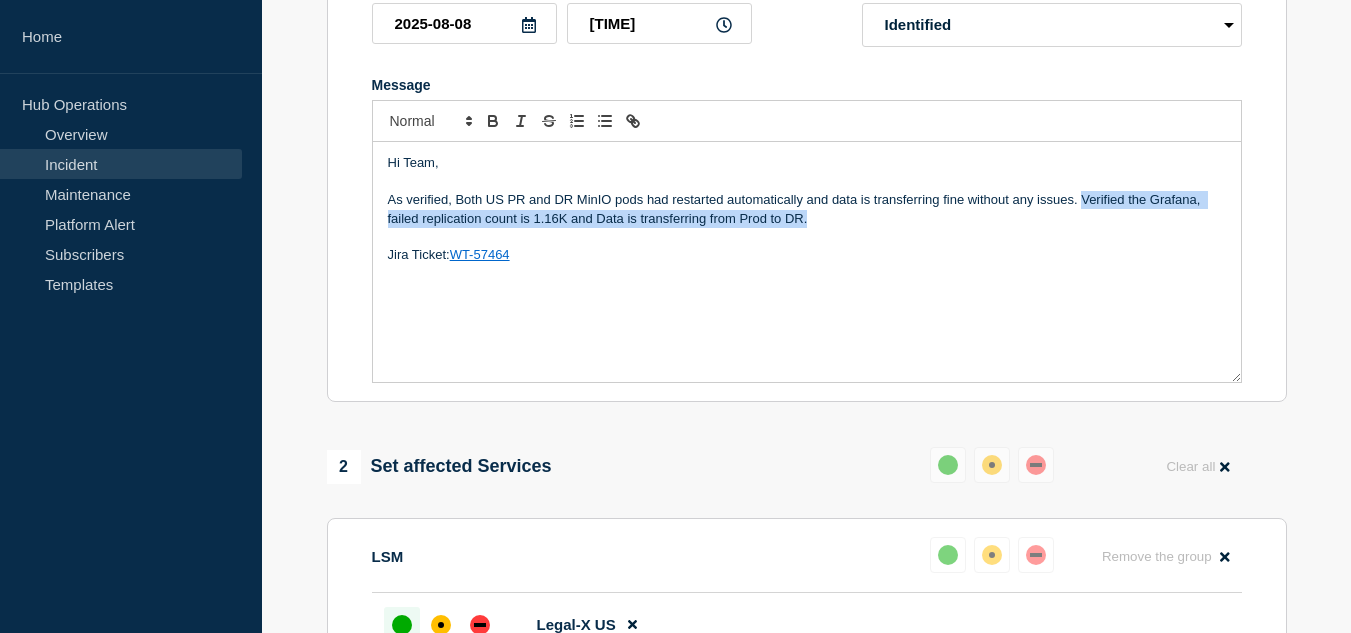 drag, startPoint x: 812, startPoint y: 238, endPoint x: 1082, endPoint y: 220, distance: 270.59933 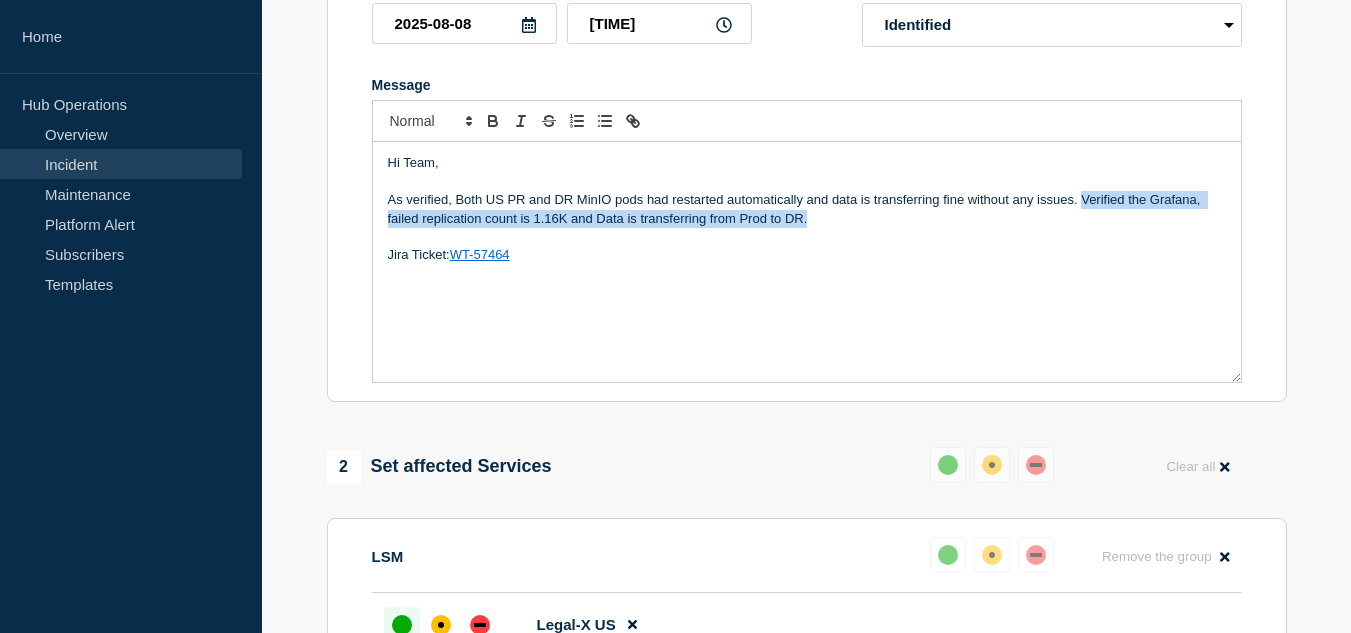 click on "As verified, Both US PR and DR MinIO pods had restarted automatically and data is transferring fine without any issues. Verified the Grafana, failed replication count is 1.16K and Data is transferring from Prod to DR." at bounding box center (807, 209) 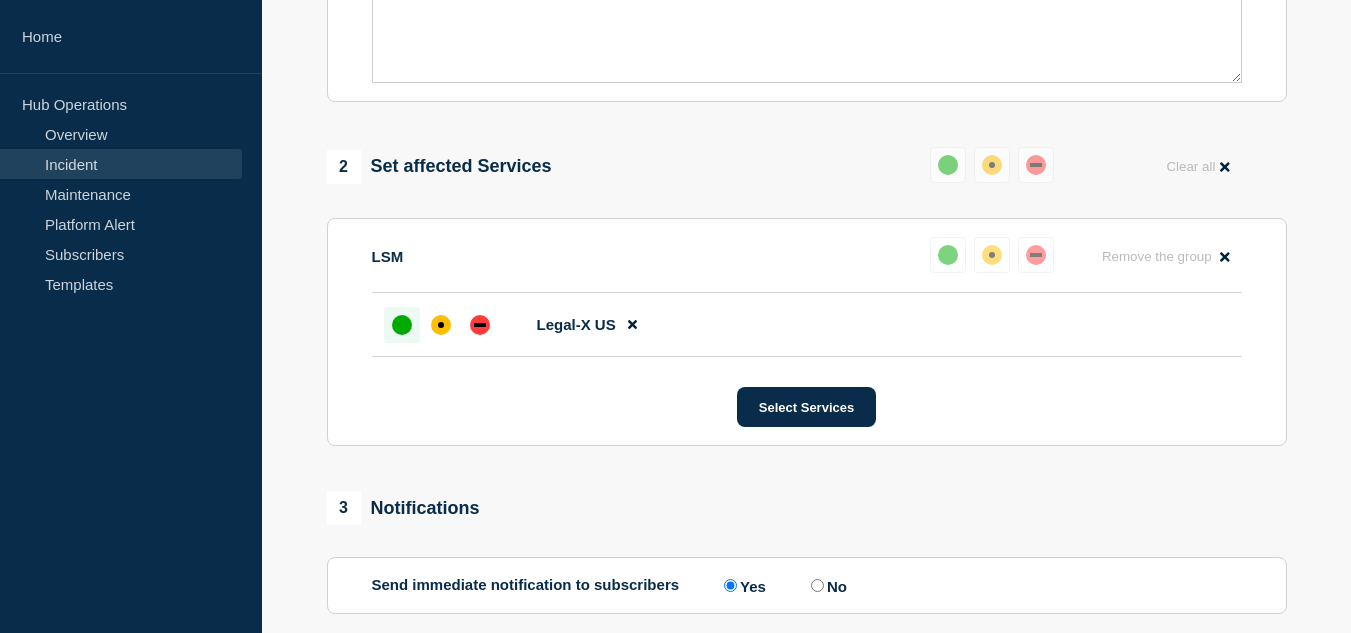 scroll, scrollTop: 856, scrollLeft: 0, axis: vertical 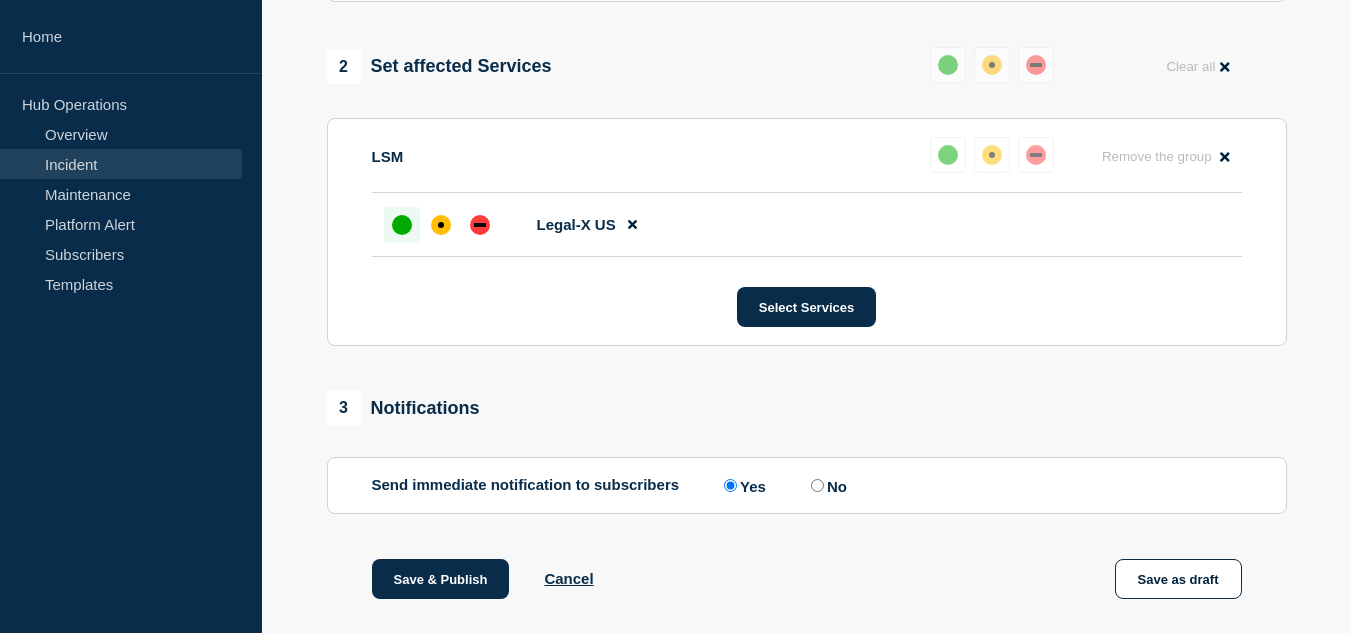 click at bounding box center [402, 225] 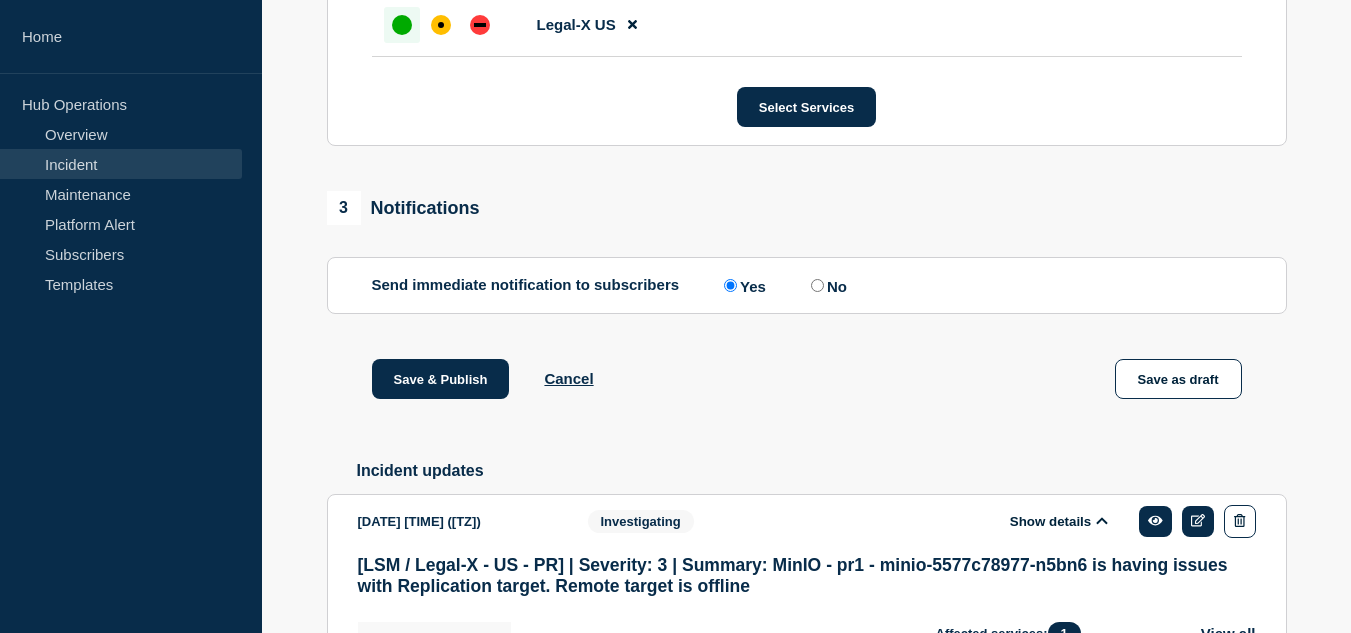 scroll, scrollTop: 1156, scrollLeft: 0, axis: vertical 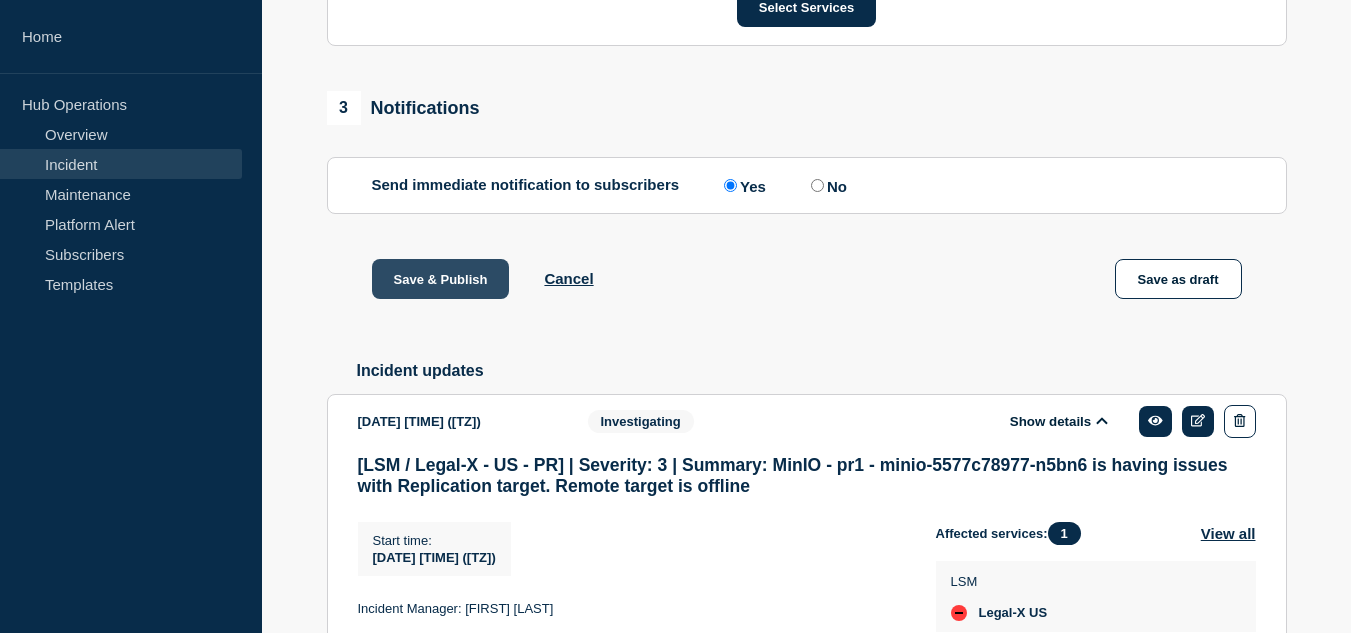 click on "Save & Publish" at bounding box center (441, 279) 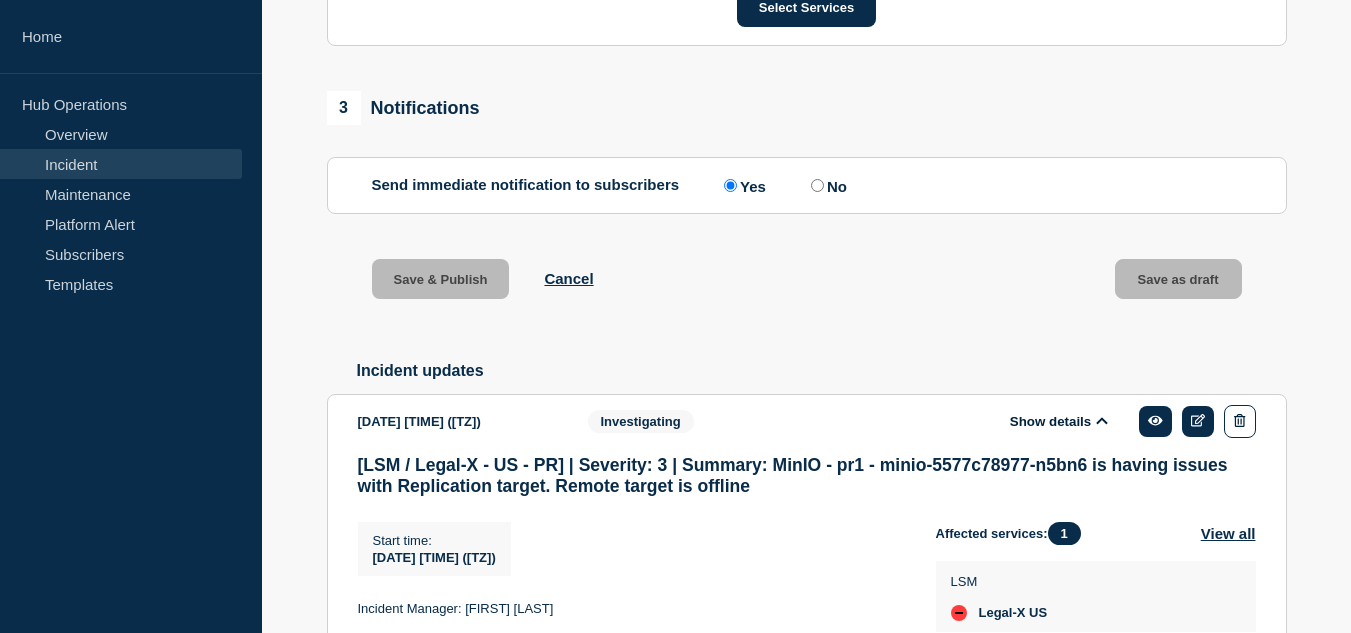 scroll, scrollTop: 0, scrollLeft: 0, axis: both 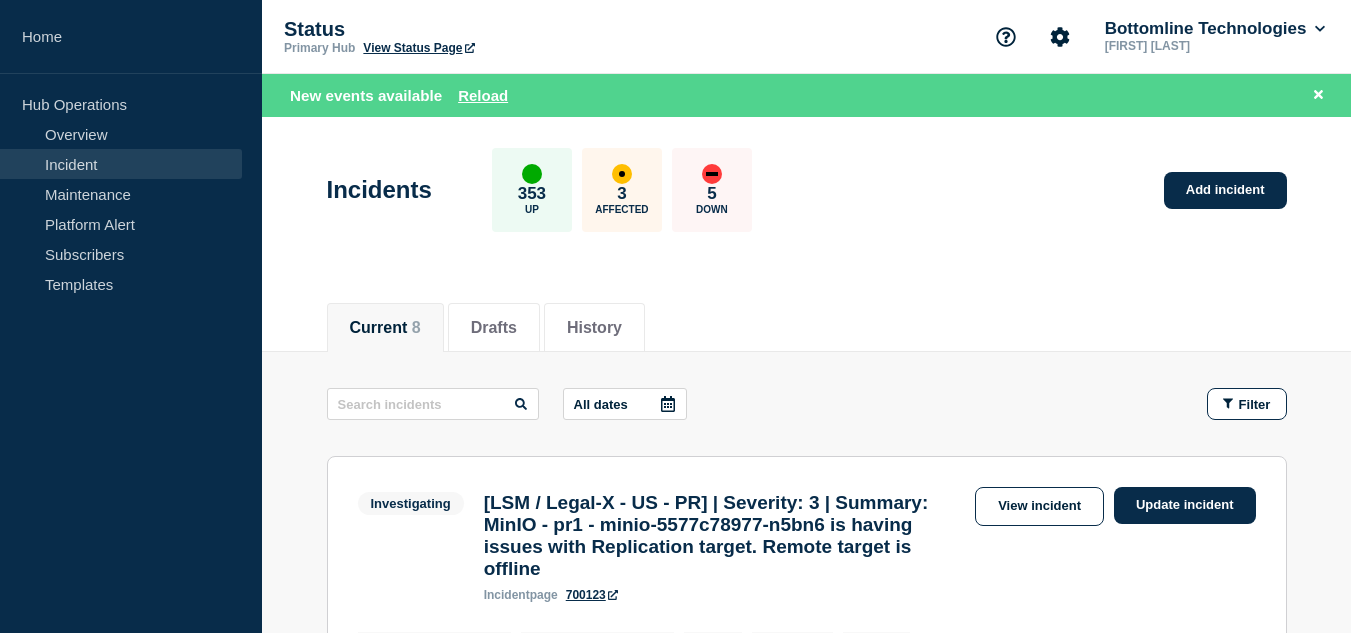 click on "Current    8 Drafts    History" at bounding box center (807, 317) 